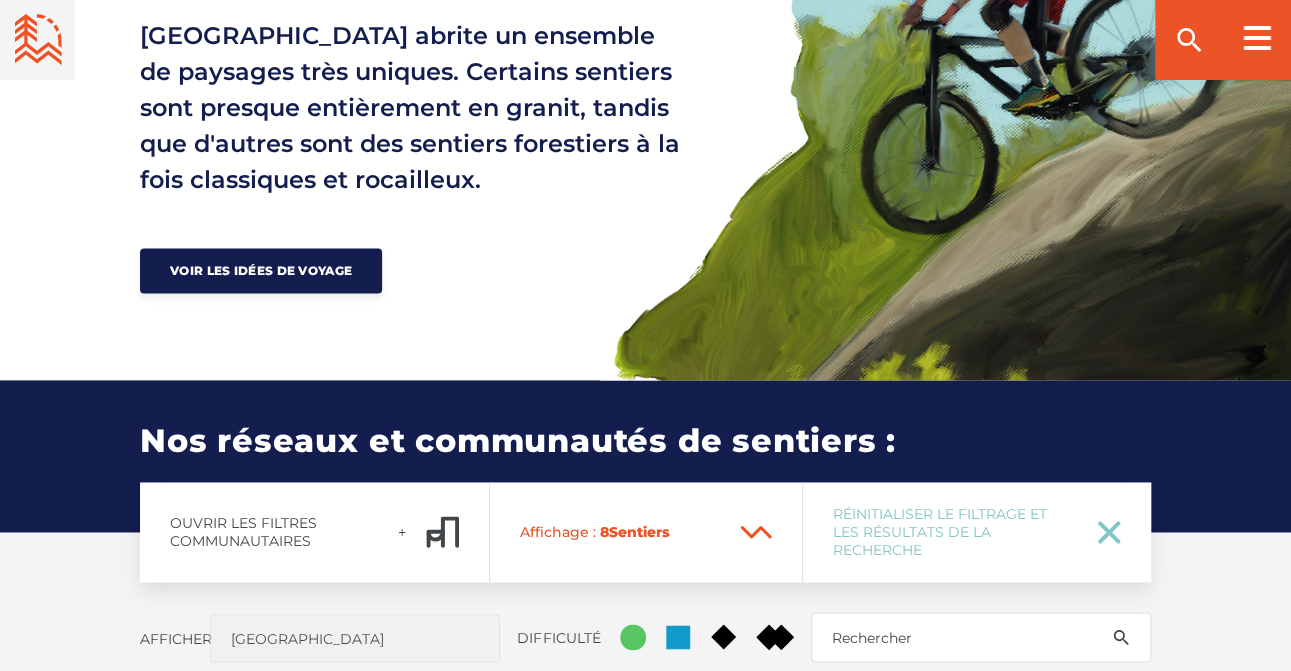 scroll, scrollTop: 1200, scrollLeft: 0, axis: vertical 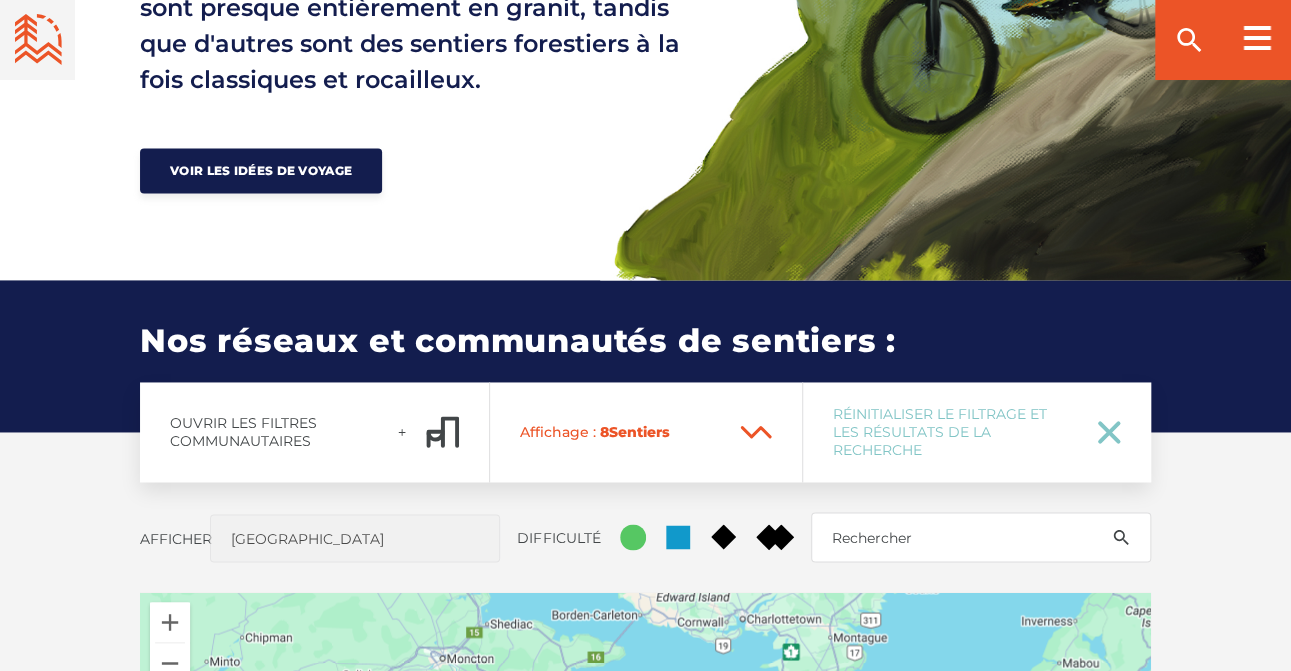 click on "Affichage :
8
Sentier  Réseau s" at bounding box center [621, 432] 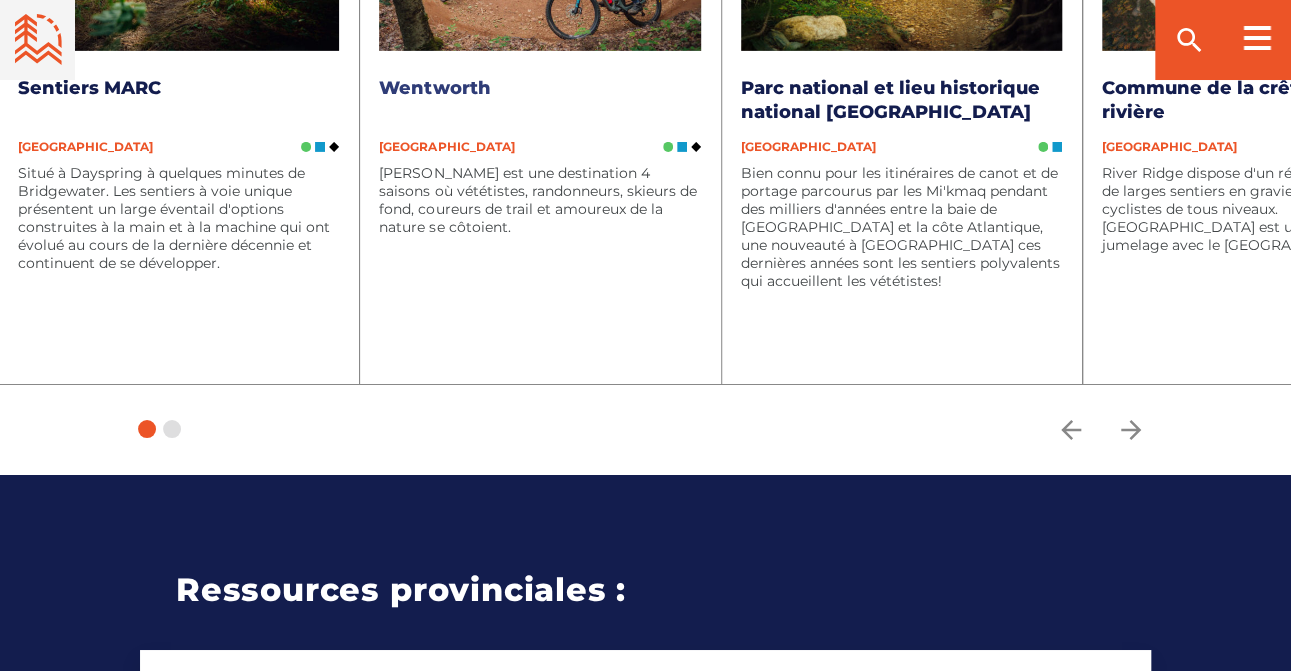 scroll, scrollTop: 2900, scrollLeft: 0, axis: vertical 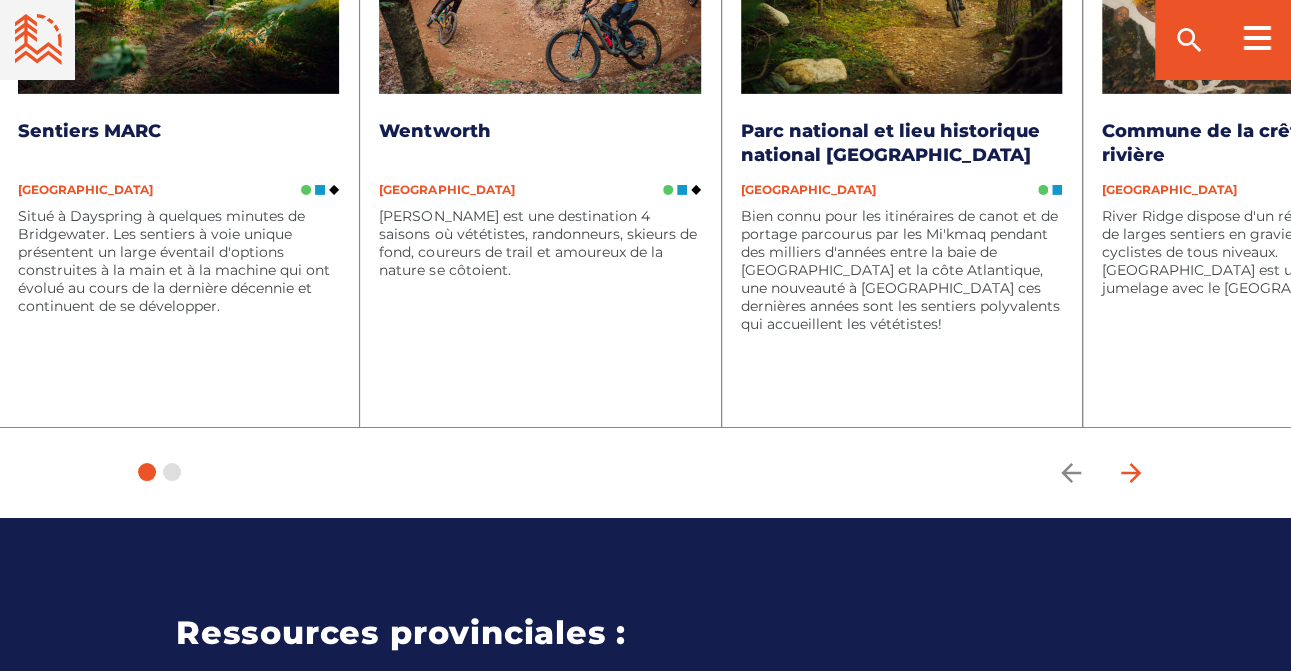 click 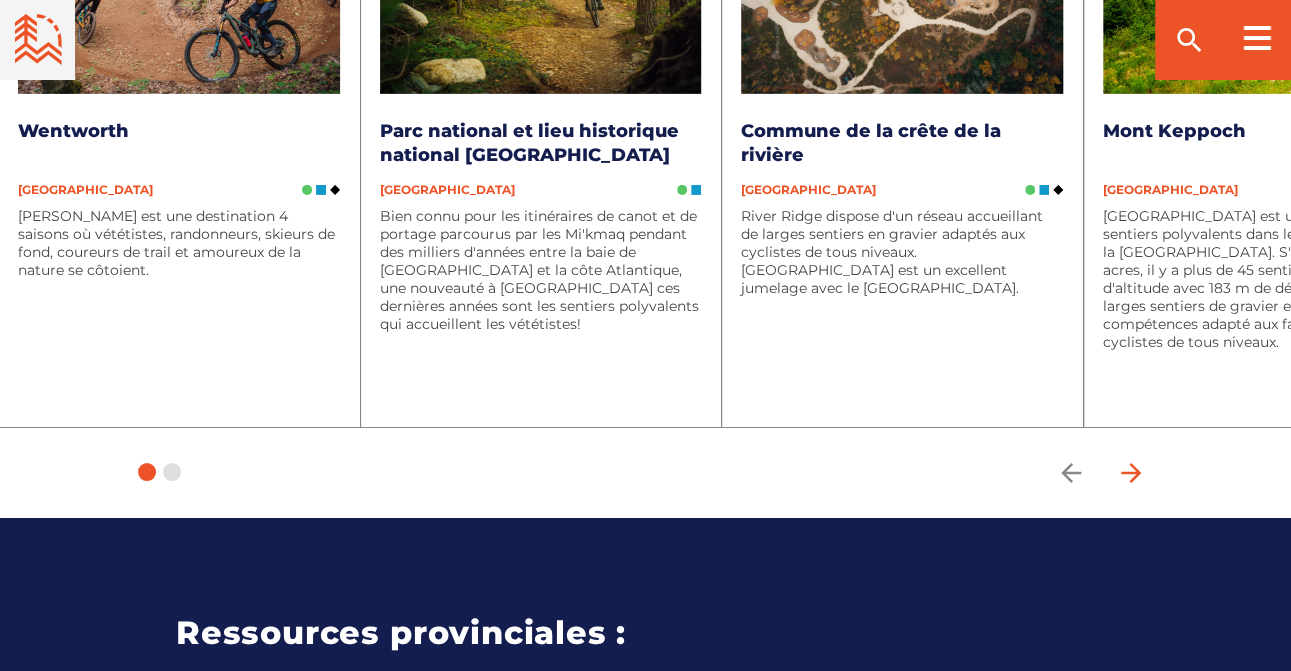 click 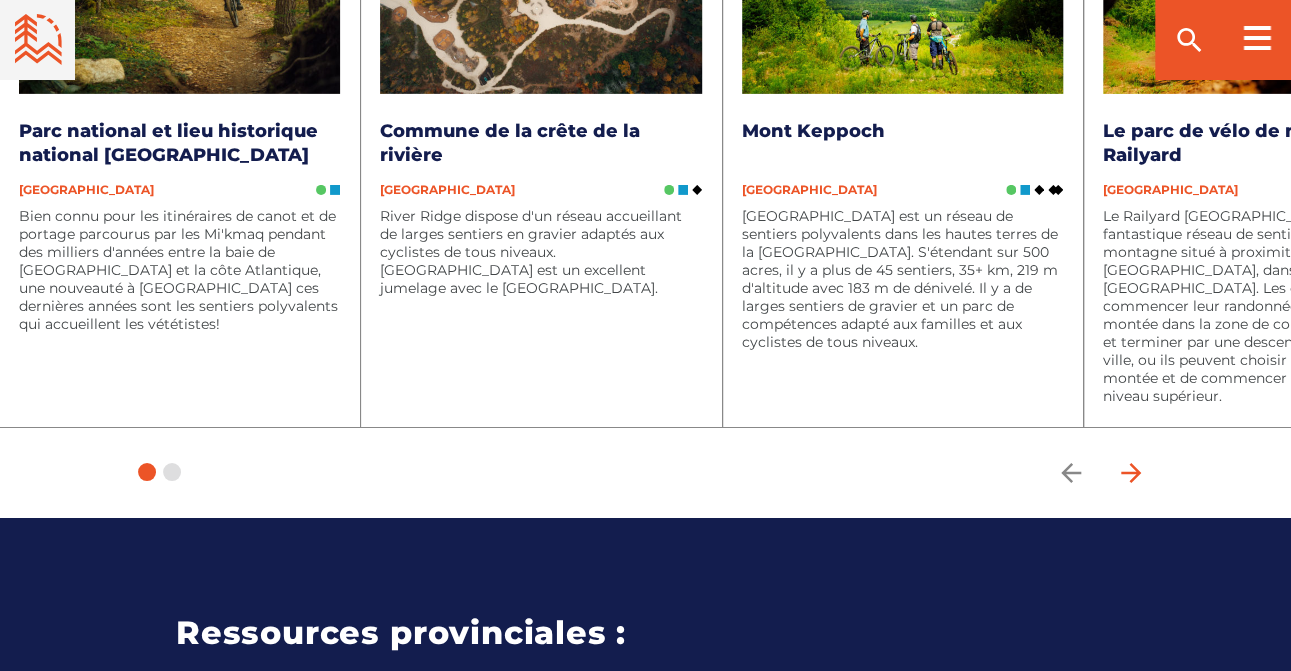 click 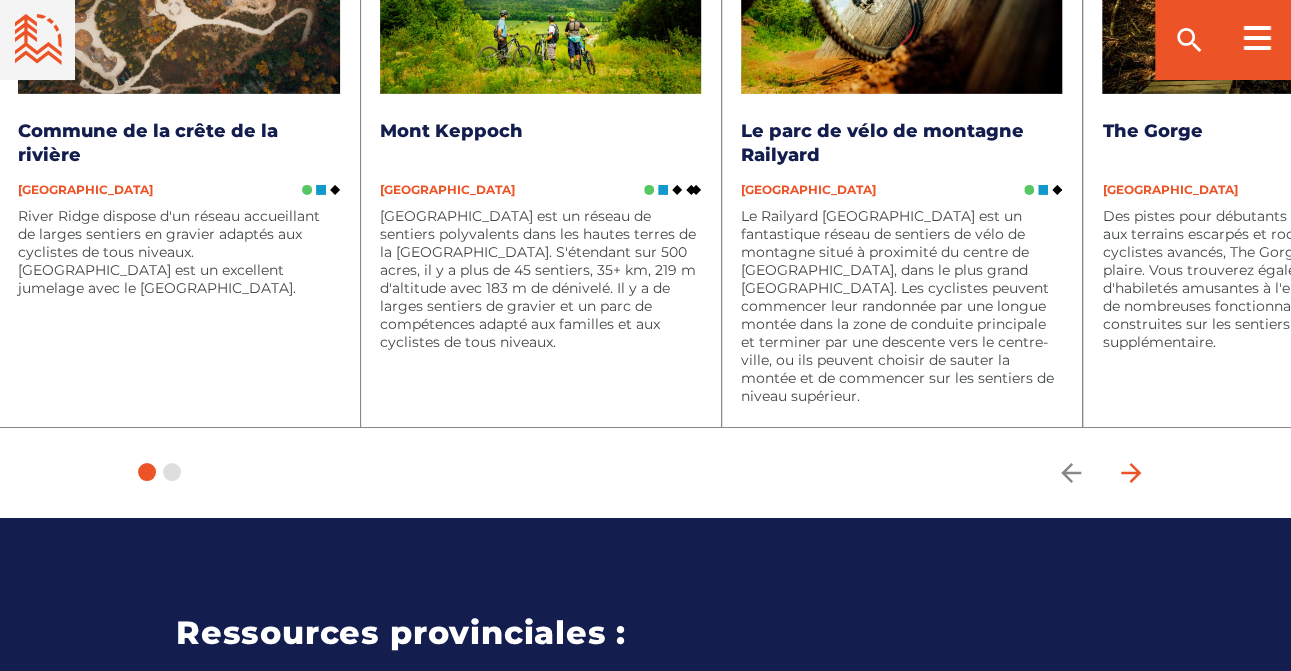 click 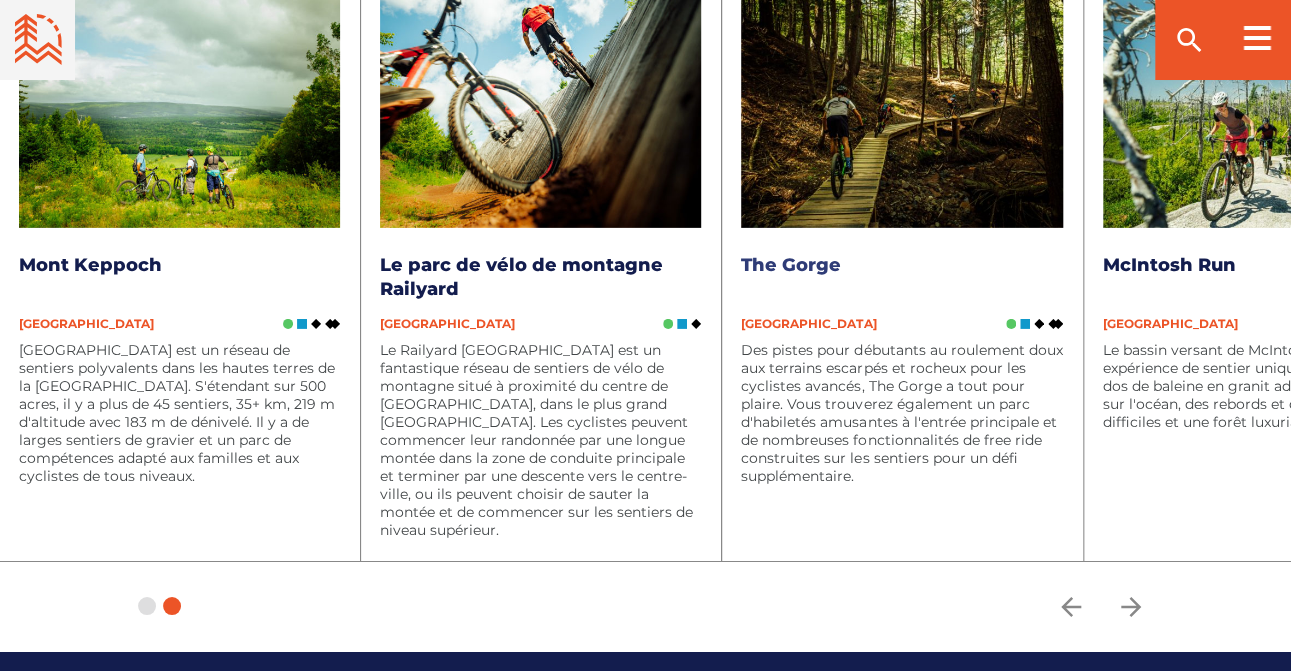 scroll, scrollTop: 2800, scrollLeft: 0, axis: vertical 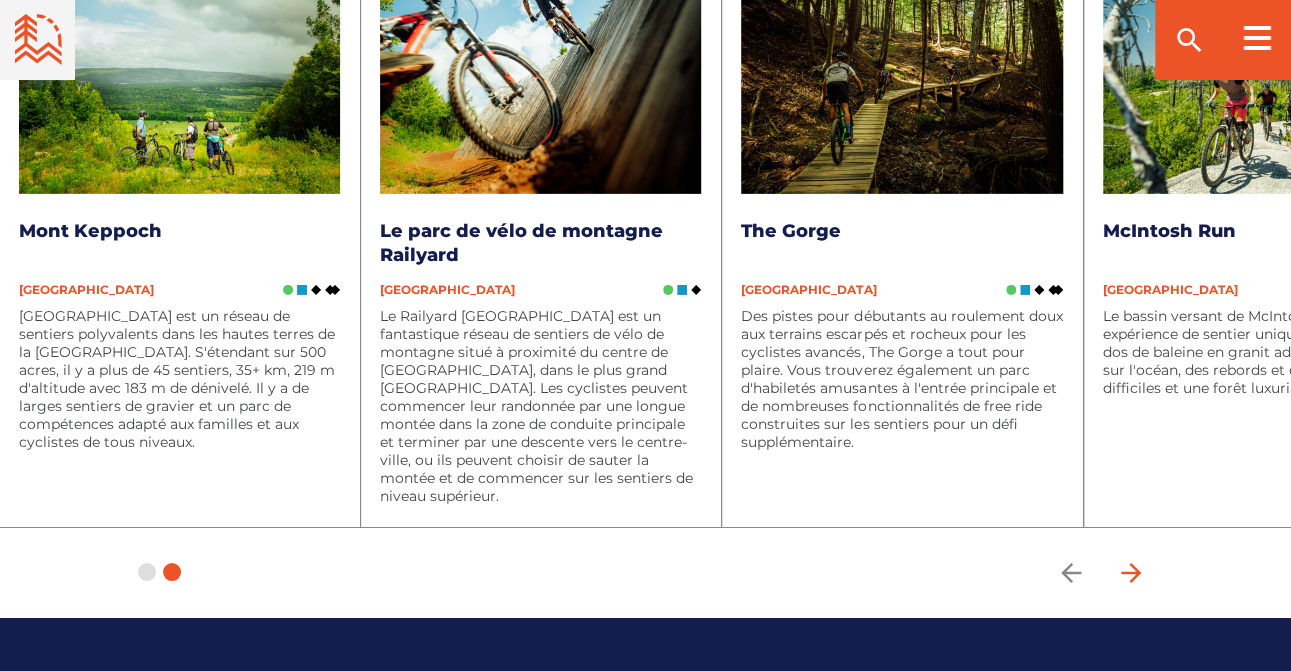 click 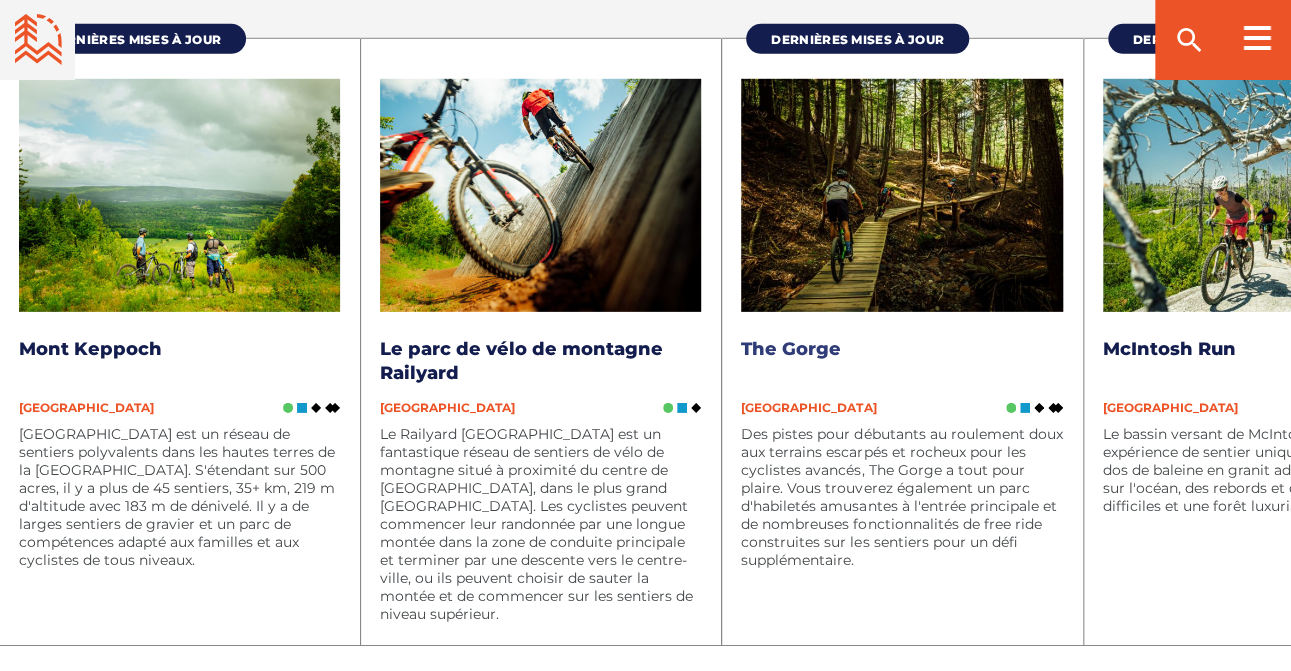 scroll, scrollTop: 2600, scrollLeft: 0, axis: vertical 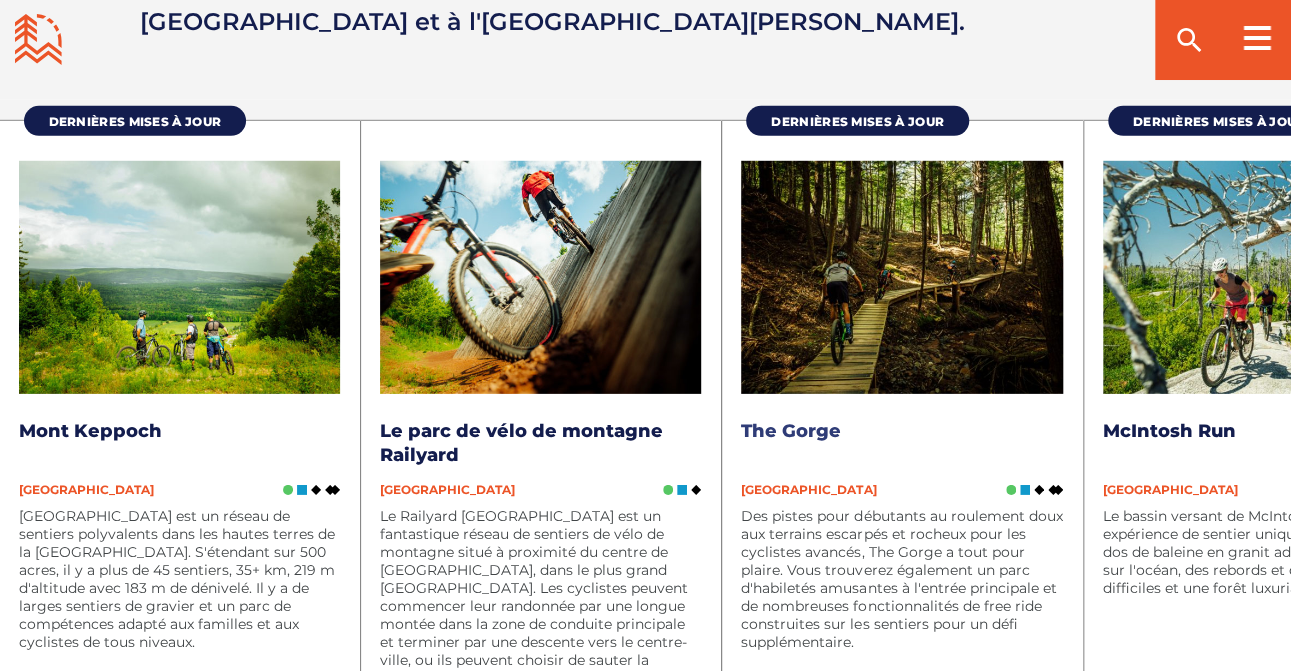 click on "The Gorge" at bounding box center [901, 443] 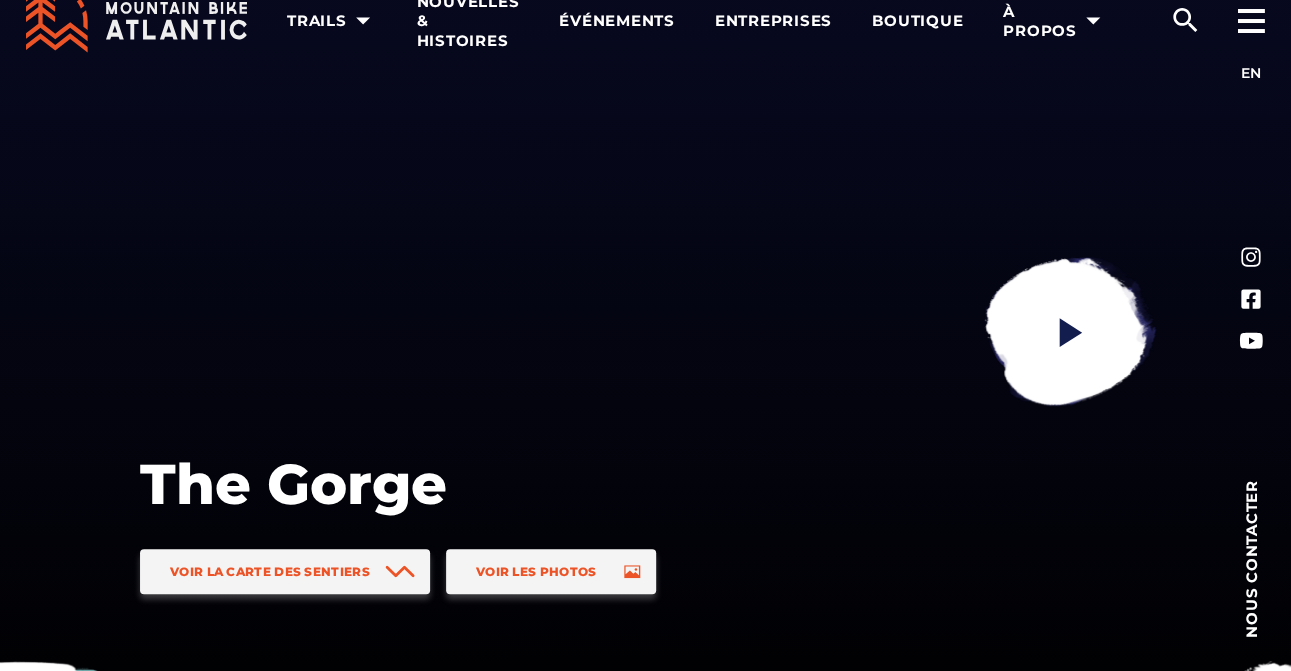scroll, scrollTop: 0, scrollLeft: 0, axis: both 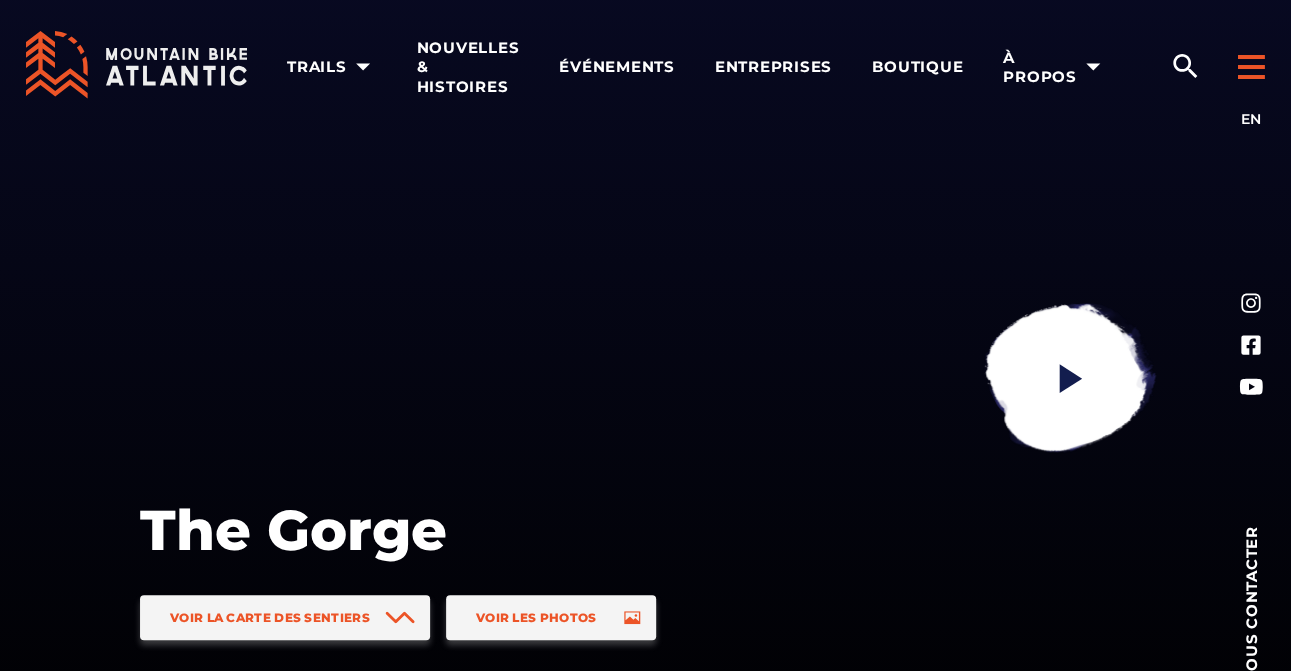 click 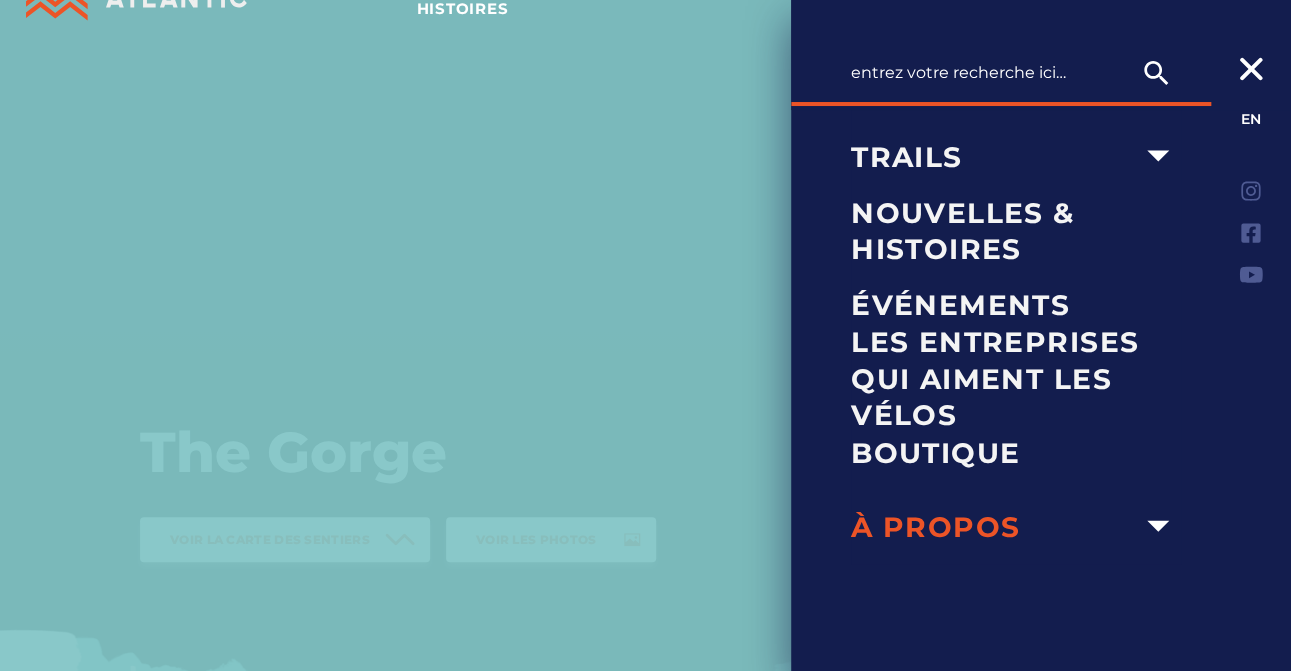 scroll, scrollTop: 100, scrollLeft: 0, axis: vertical 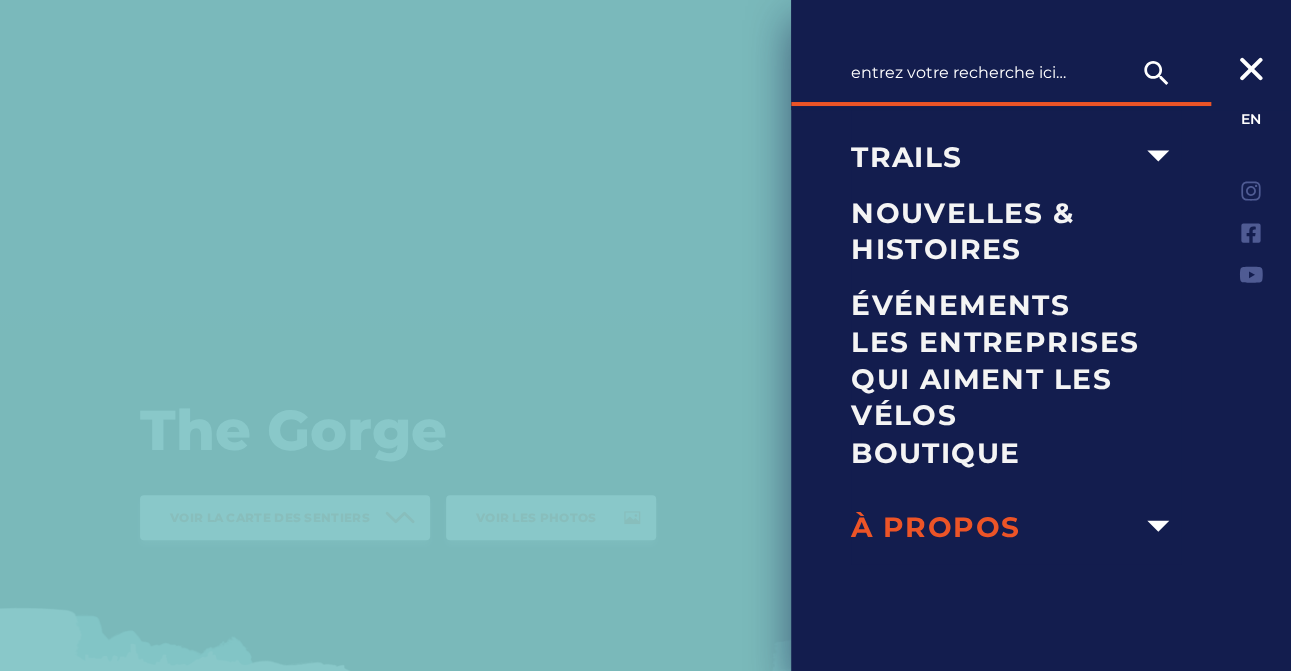 click on "À propos" at bounding box center [993, 527] 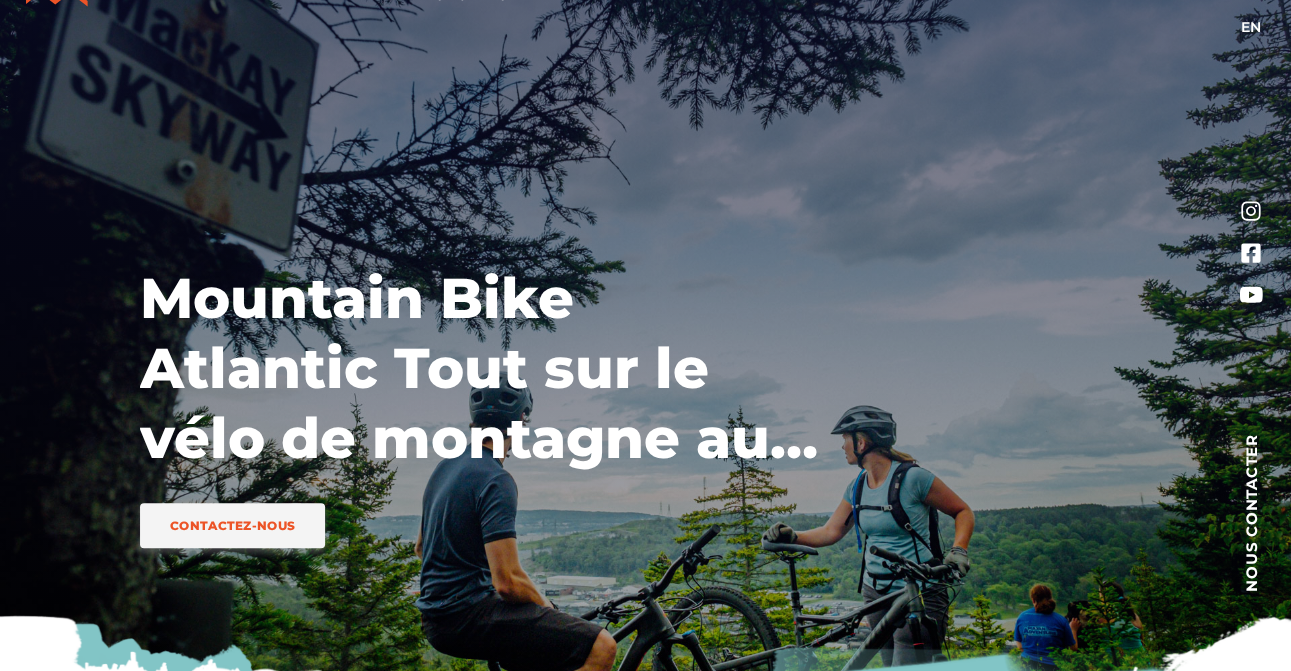 scroll, scrollTop: 0, scrollLeft: 0, axis: both 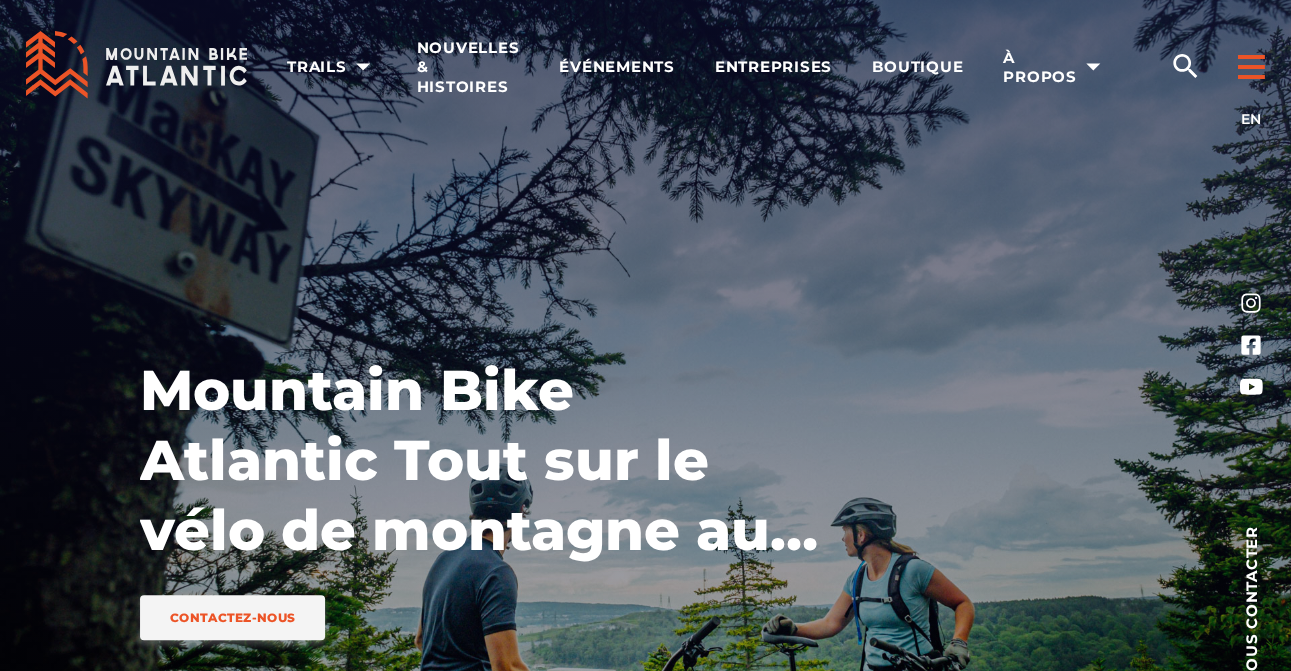click 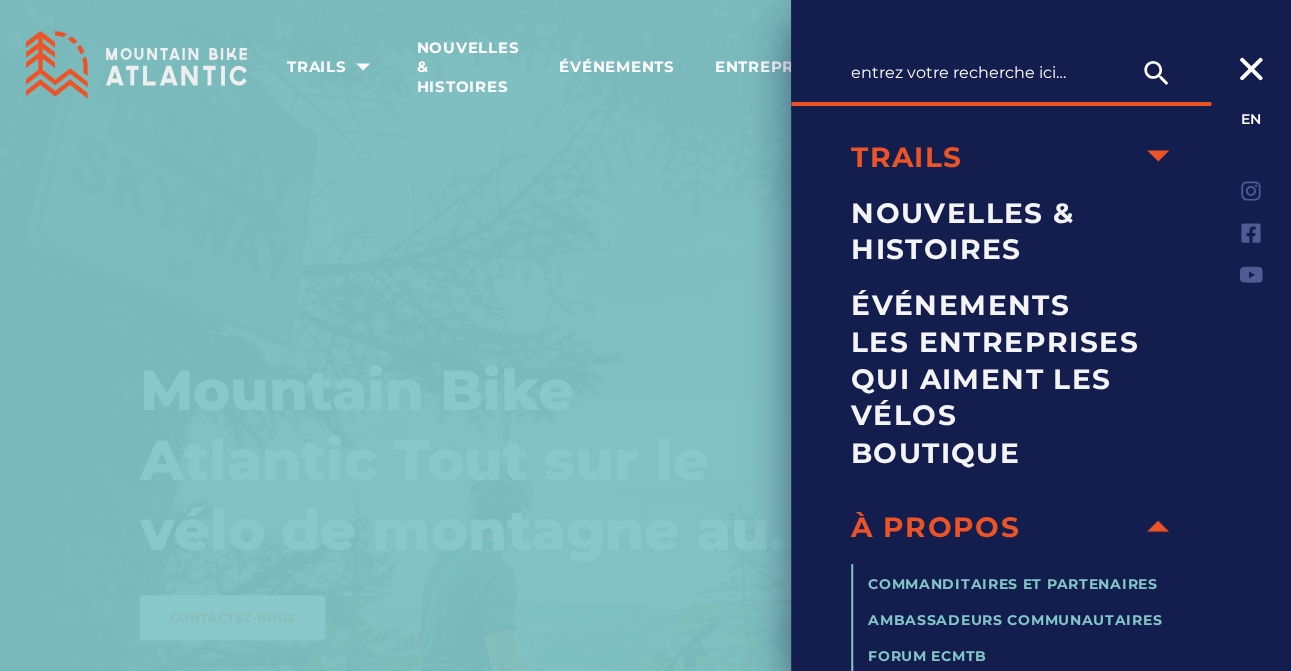 click 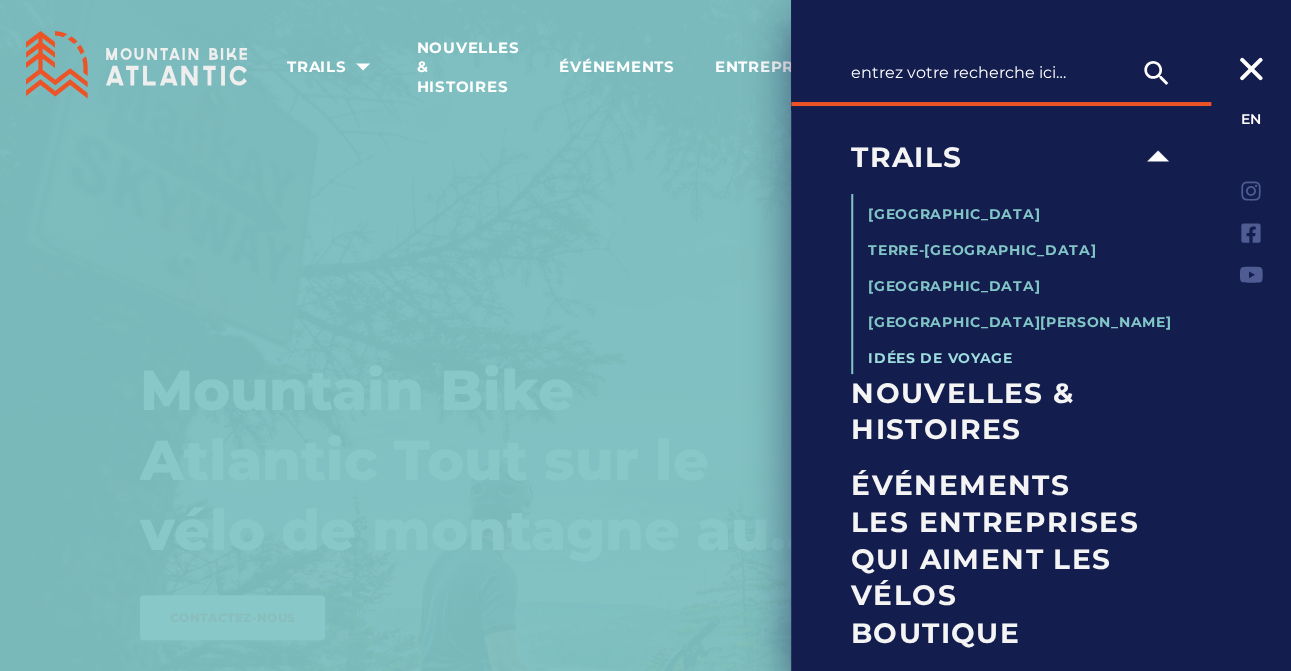 click on "Idées de voyage" at bounding box center [940, 358] 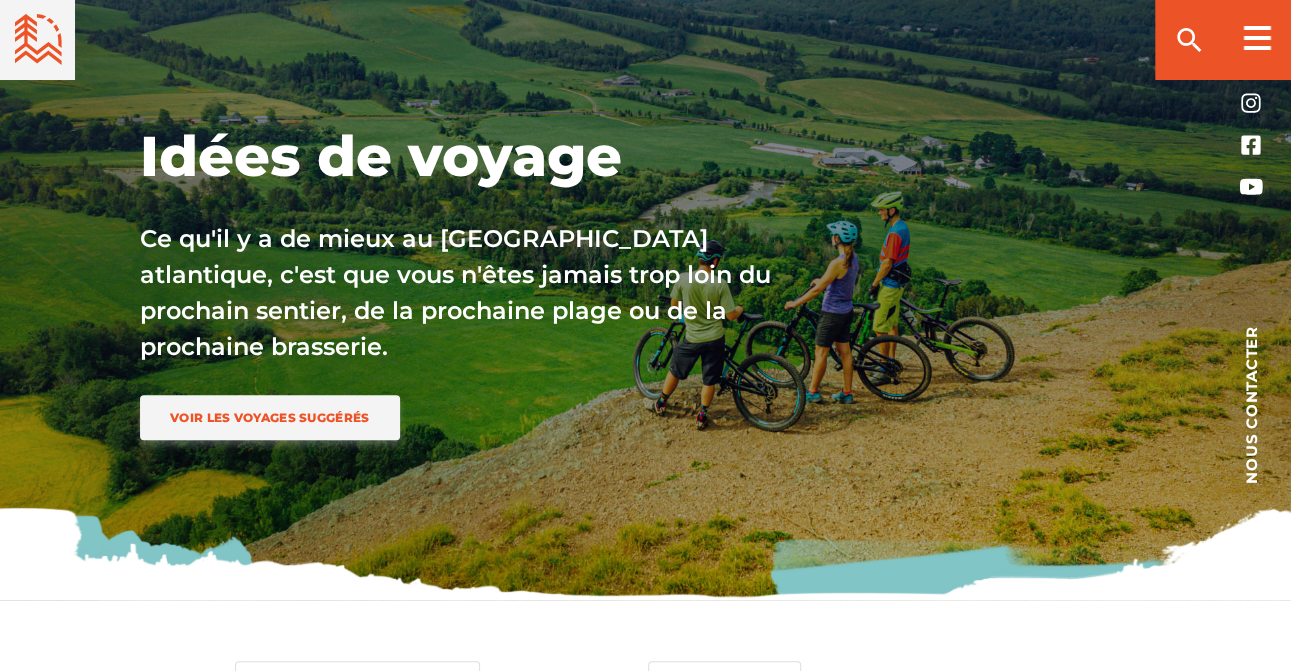 scroll, scrollTop: 300, scrollLeft: 0, axis: vertical 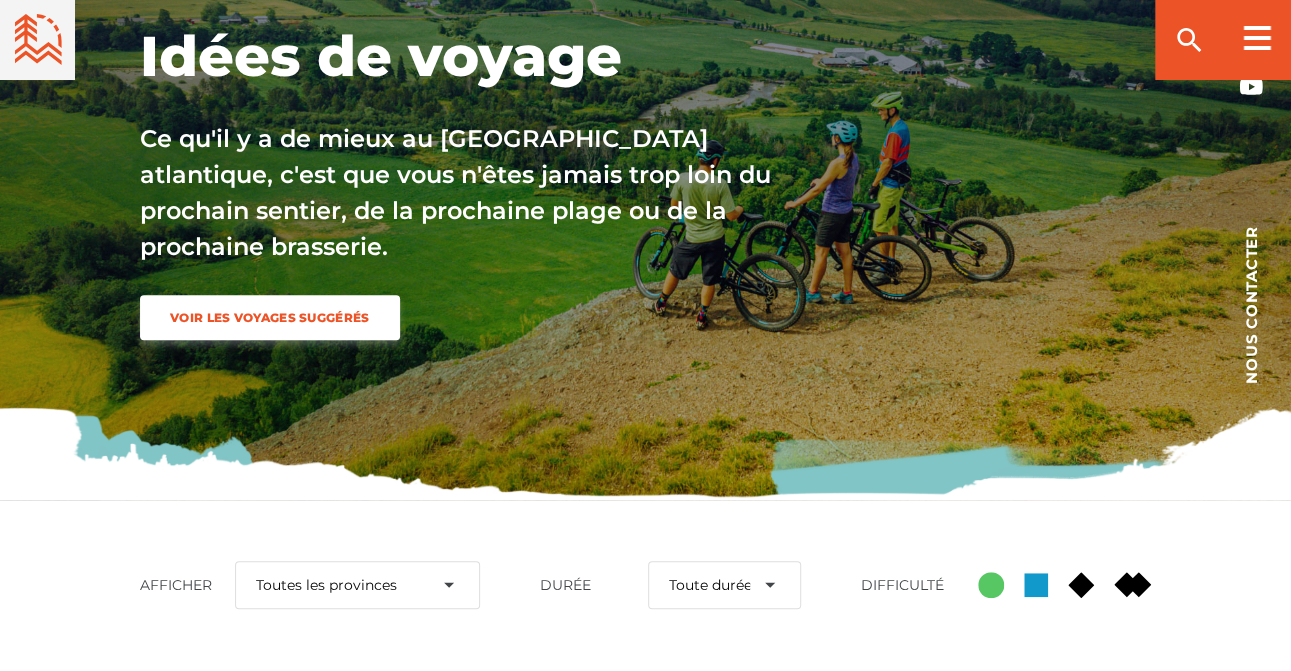 click on "Voir les voyages suggérés" at bounding box center [270, 317] 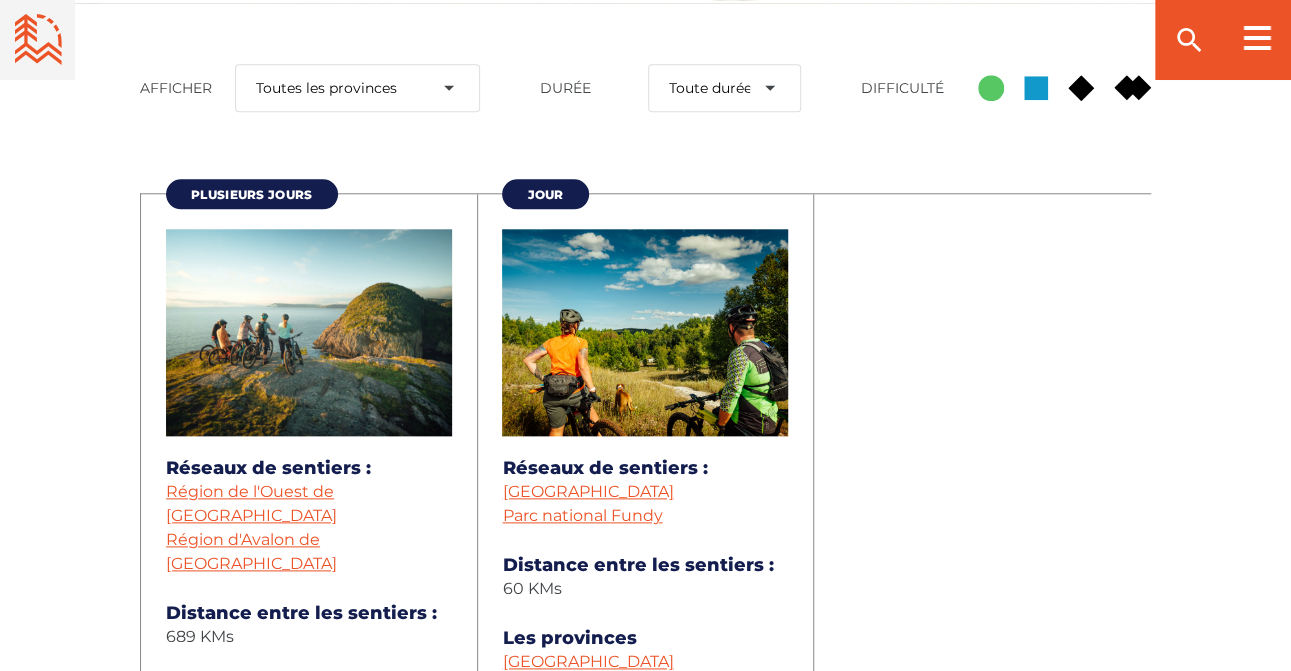 scroll, scrollTop: 800, scrollLeft: 0, axis: vertical 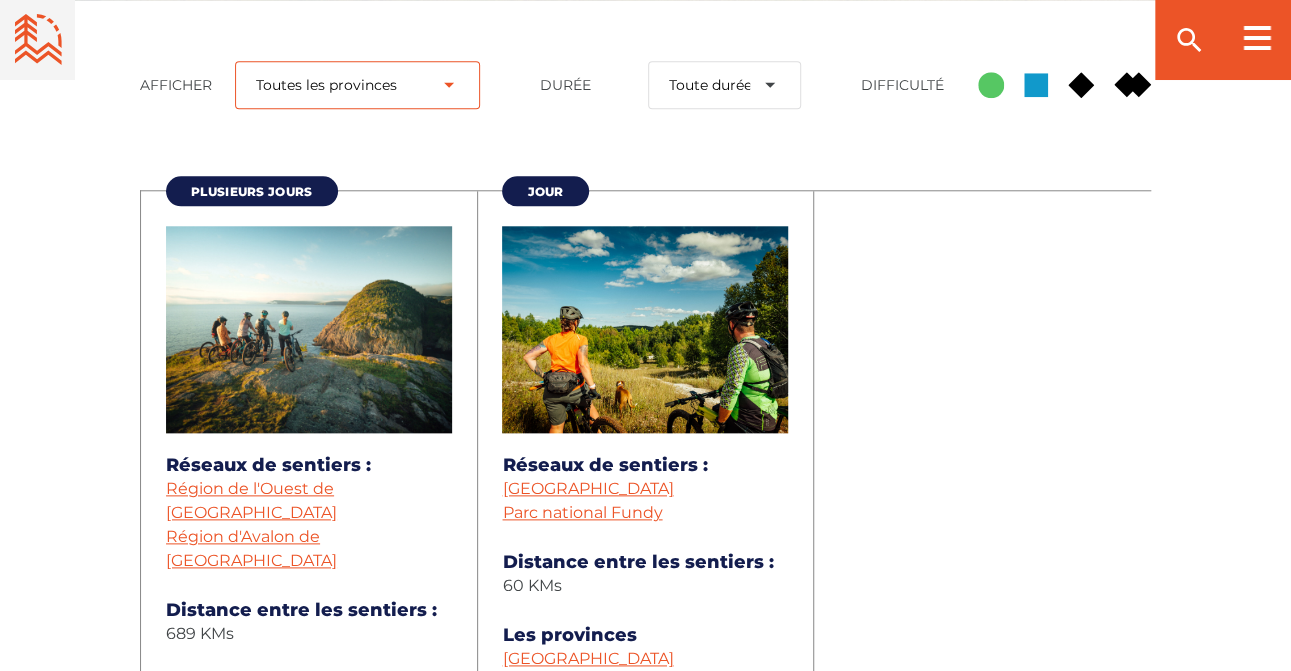 click on "Toutes les provinces
Nouveau-Brunswick
Terre-Neuve-et-Labrador
Nouvelle-Écosse
Île-du-Prince-Édouard" at bounding box center [357, 85] 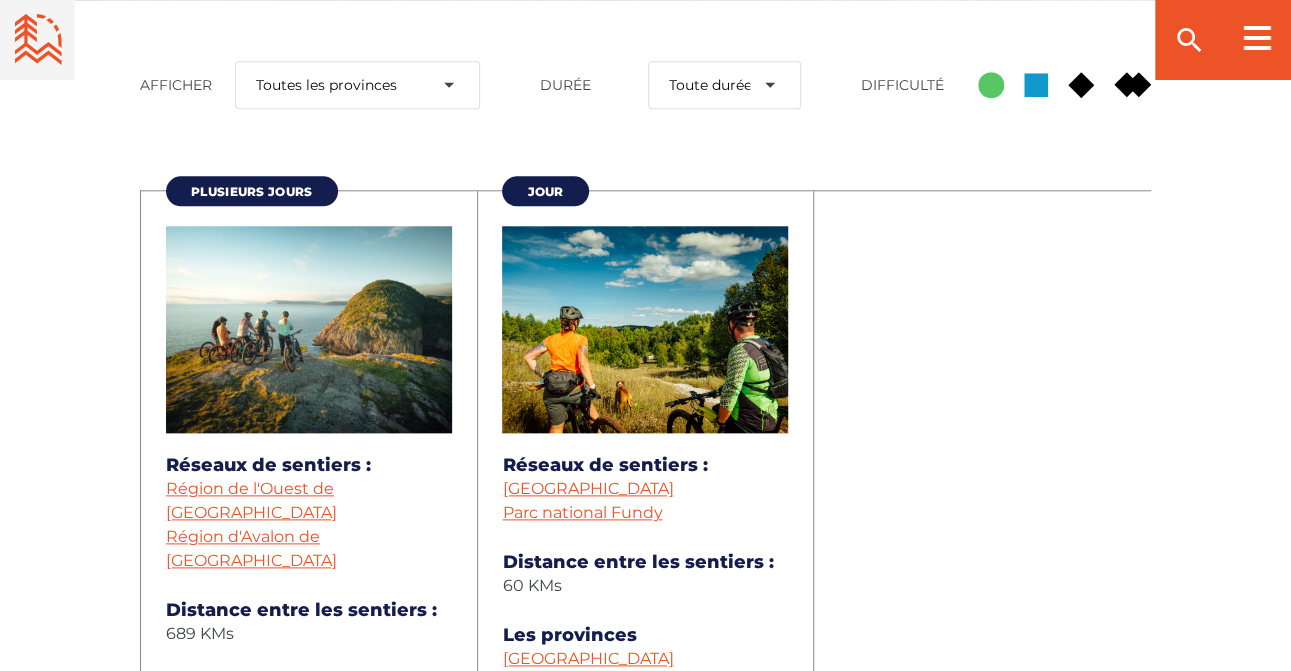 click on "Plusieurs jours
Réseaux de sentiers :
Région de l'Ouest de Terre-Neuve-et-Labrador
Région d'Avalon de Terre-Neuve-et-Labrador
Distance entre les sentiers :
689 KMs
Les provinces
Terre-Neuve-et-Labrador" at bounding box center [645, 3062] 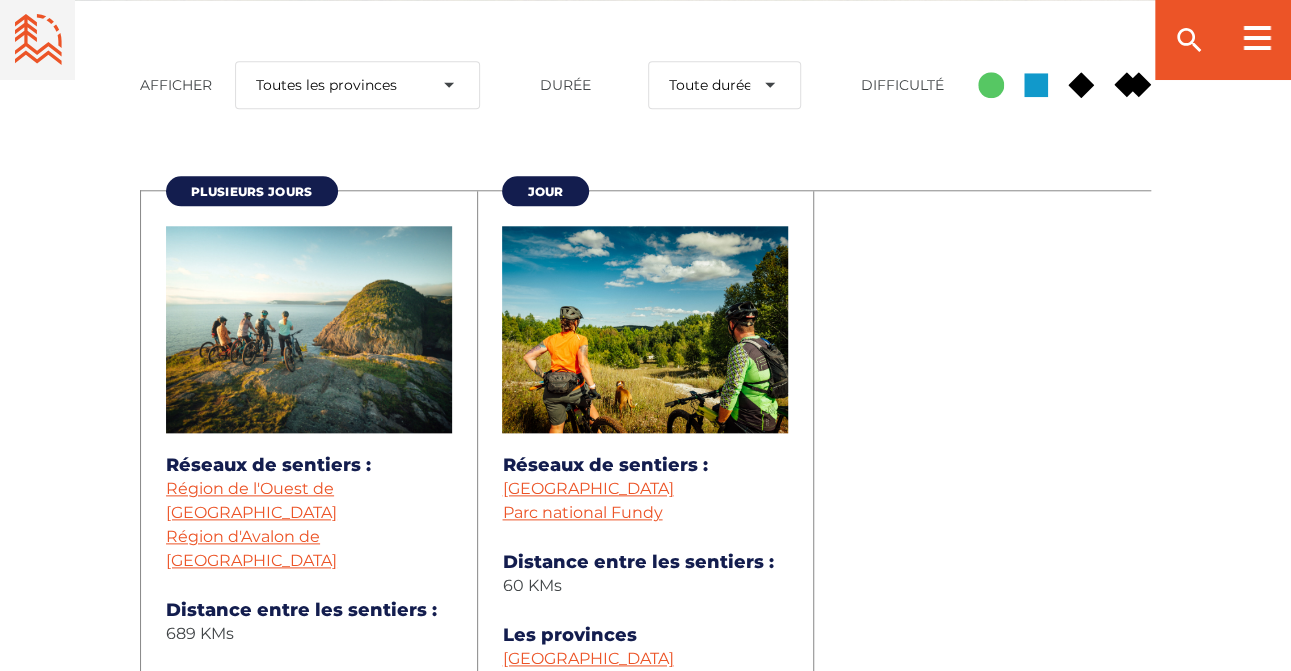 click on "Plusieurs jours" at bounding box center [252, 191] 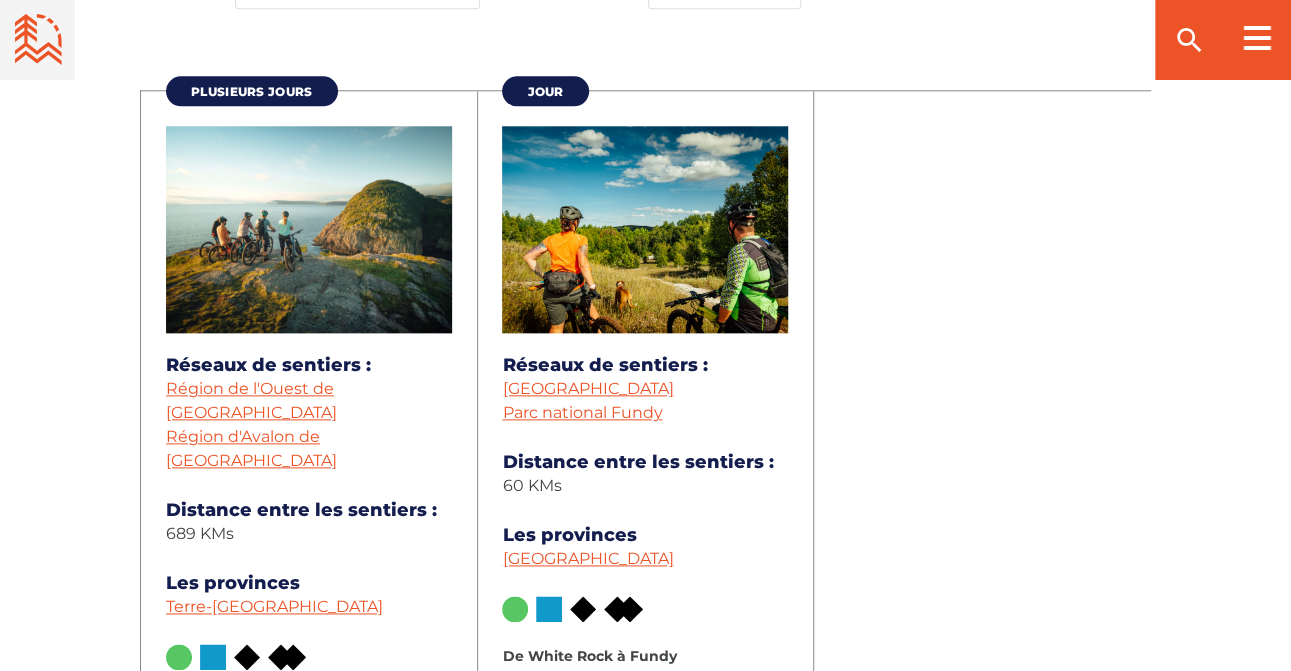 scroll, scrollTop: 800, scrollLeft: 0, axis: vertical 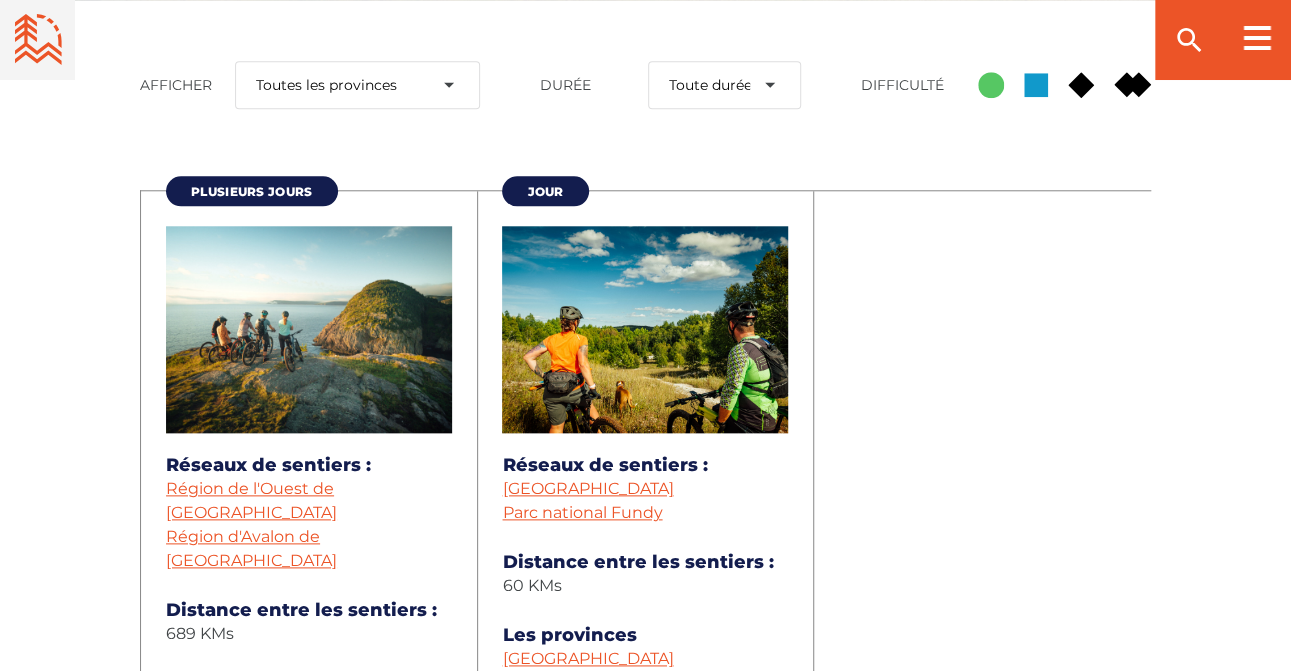 click on "Plusieurs jours" at bounding box center [252, 191] 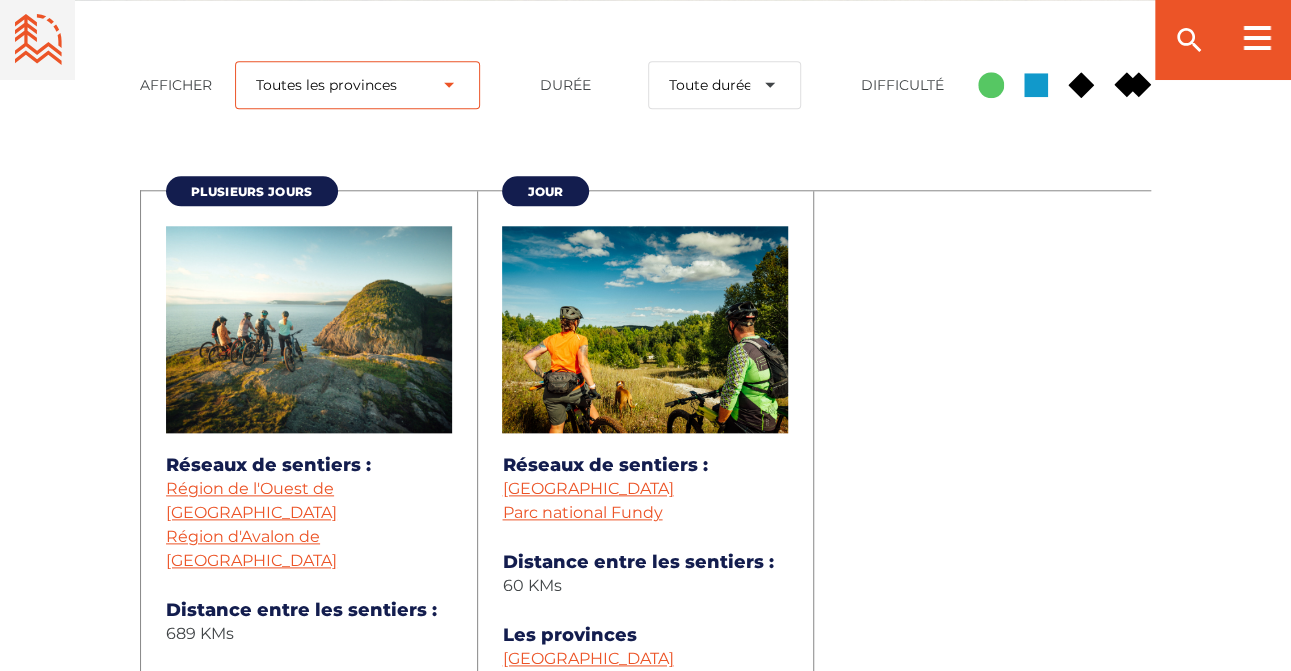 click on "Toutes les provinces
Nouveau-Brunswick
Terre-Neuve-et-Labrador
Nouvelle-Écosse
Île-du-Prince-Édouard" at bounding box center (357, 85) 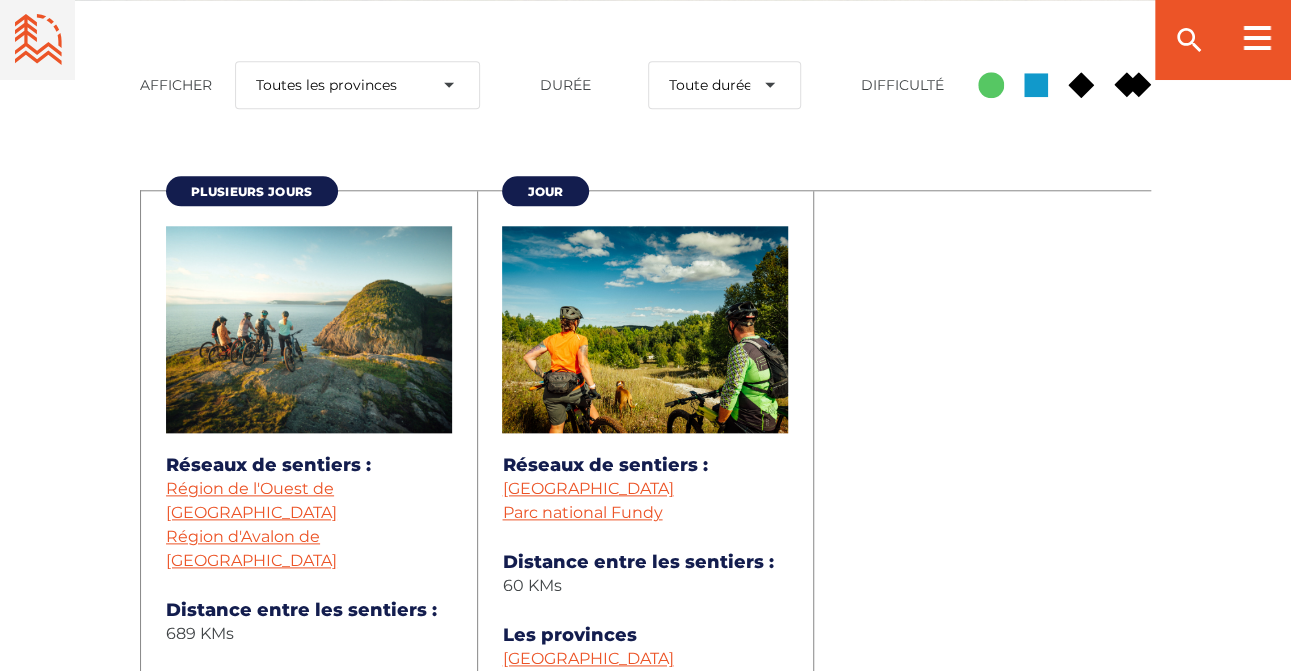 click on "Plusieurs jours
Réseaux de sentiers :
Région de l'Ouest de Terre-Neuve-et-Labrador
Région d'Avalon de Terre-Neuve-et-Labrador
Distance entre les sentiers :
689 KMs
Les provinces
Terre-Neuve-et-Labrador" at bounding box center (645, 3062) 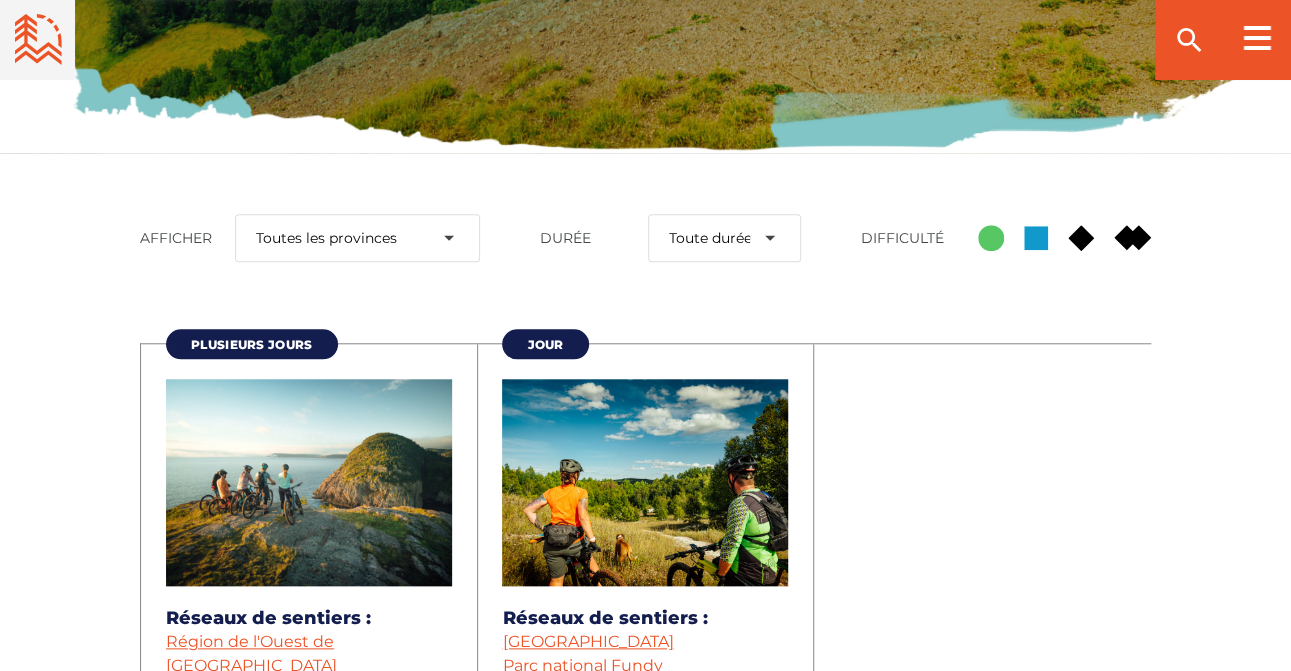 scroll, scrollTop: 600, scrollLeft: 0, axis: vertical 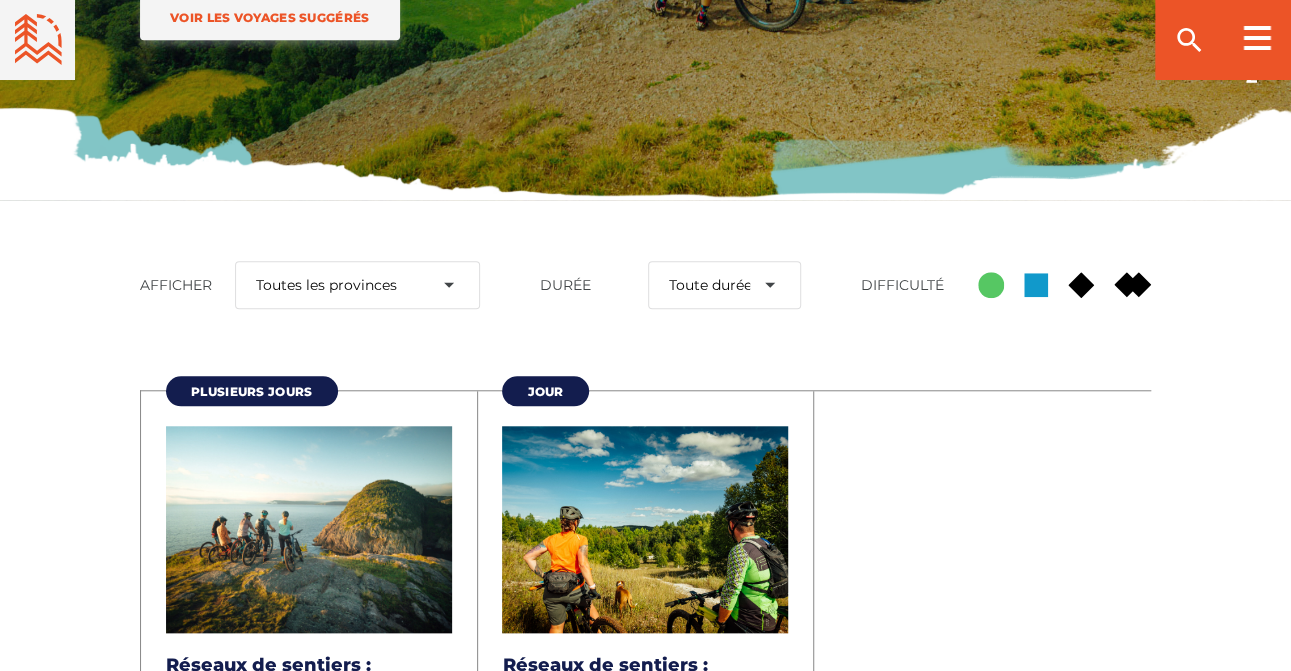 click on "Plusieurs jours" at bounding box center [252, 391] 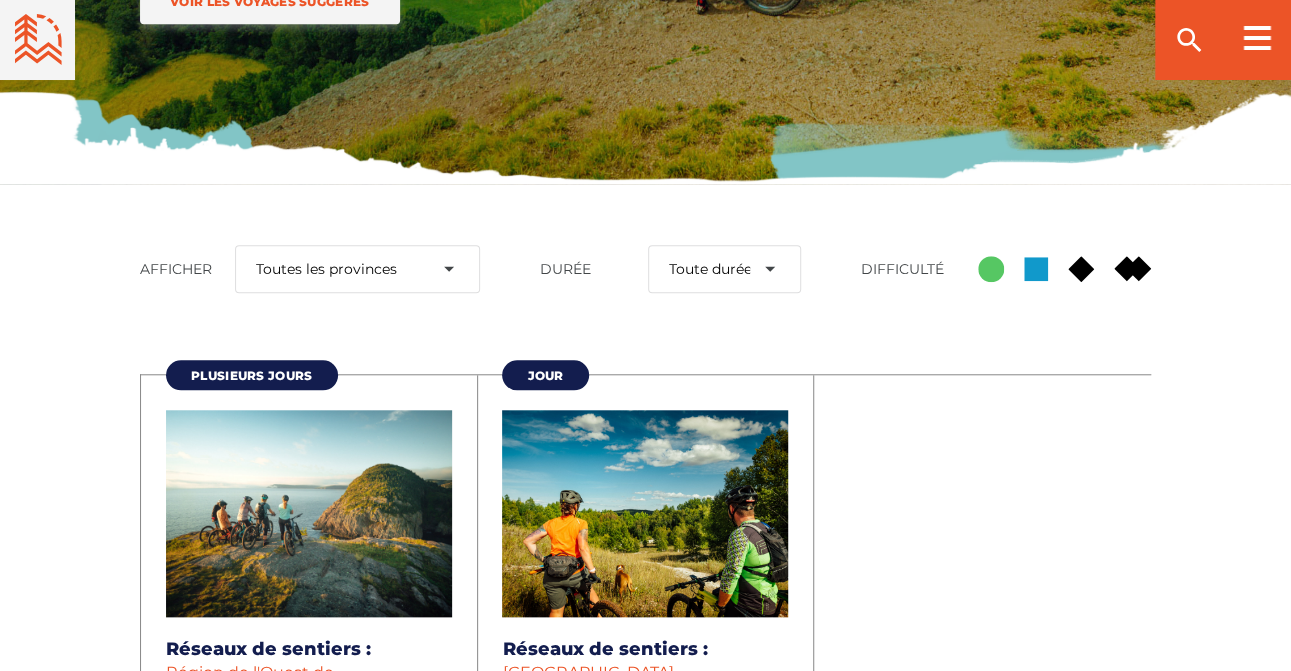 scroll, scrollTop: 600, scrollLeft: 0, axis: vertical 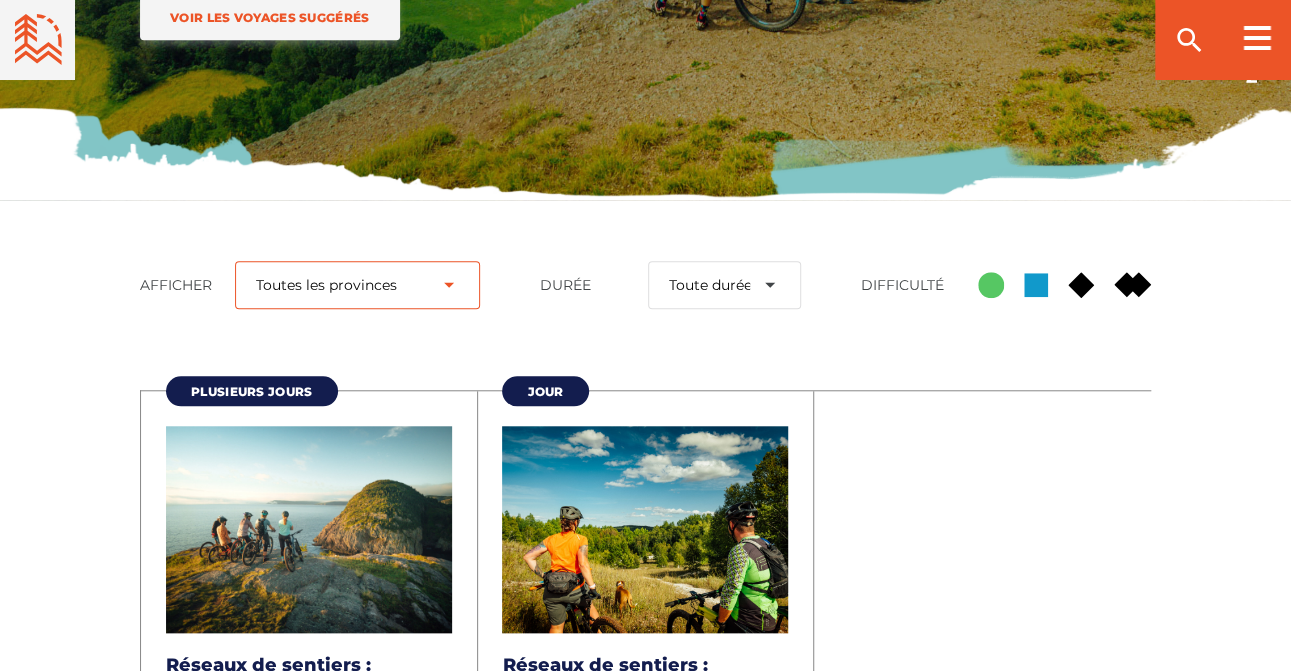 click on "Toutes les provinces
Nouveau-Brunswick
Terre-Neuve-et-Labrador
Nouvelle-Écosse
Île-du-Prince-Édouard" at bounding box center [357, 285] 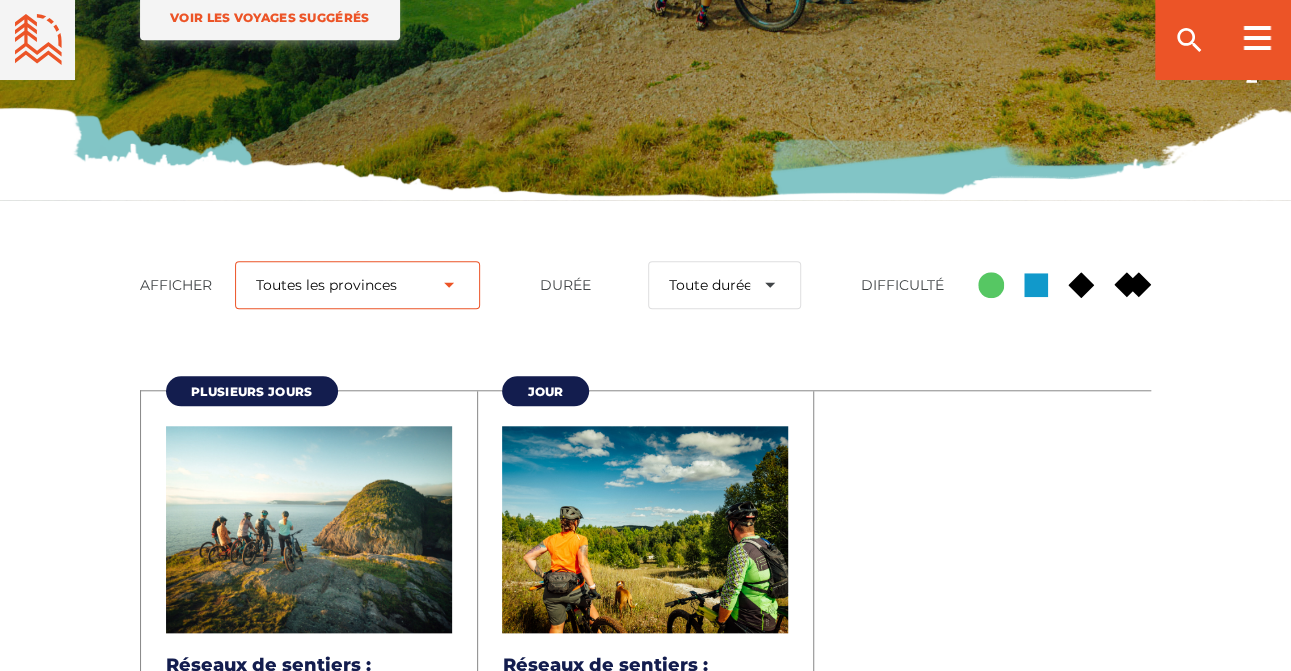 select on "29" 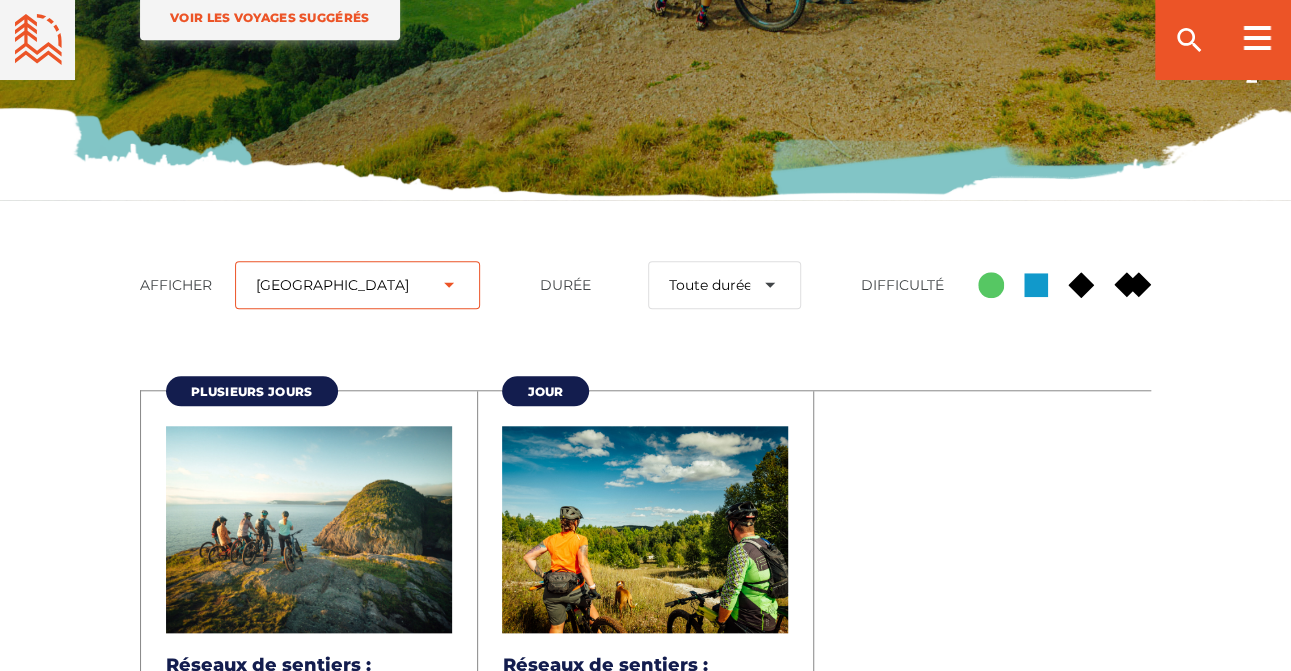 click on "Toutes les provinces
Nouveau-Brunswick
Terre-Neuve-et-Labrador
Nouvelle-Écosse
Île-du-Prince-Édouard" at bounding box center [357, 285] 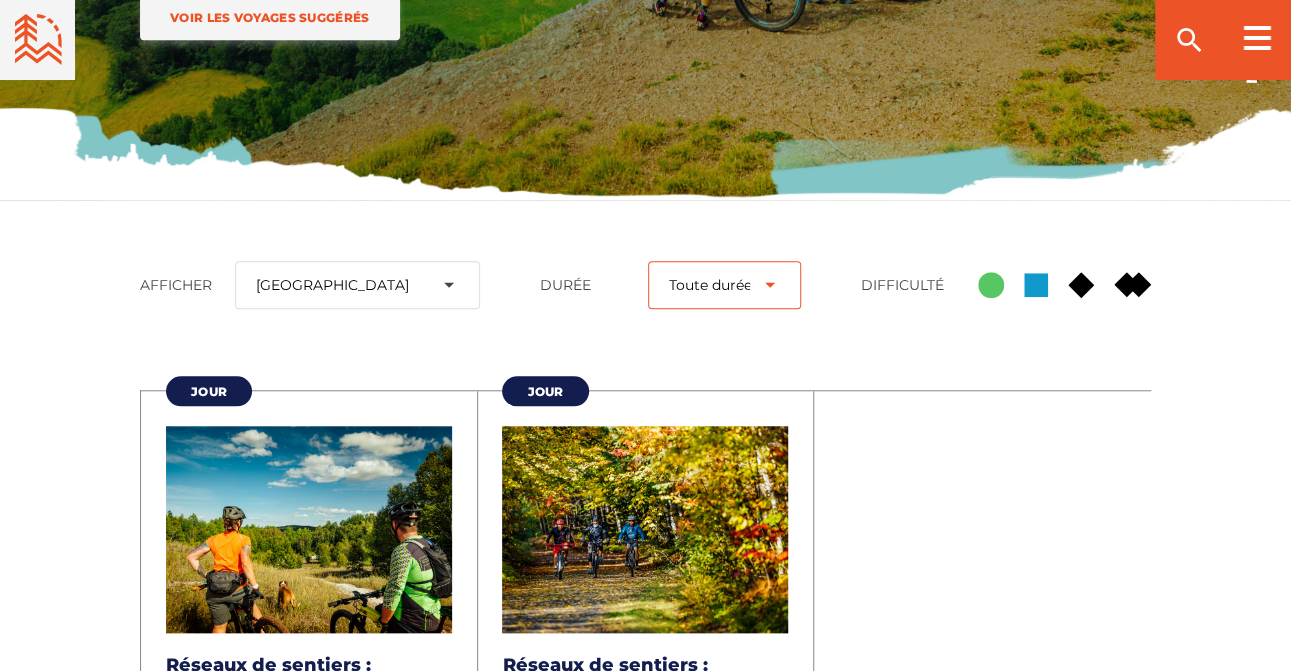 click on "Toute durée
Jour
Plusieurs jours
Semaine" at bounding box center (724, 285) 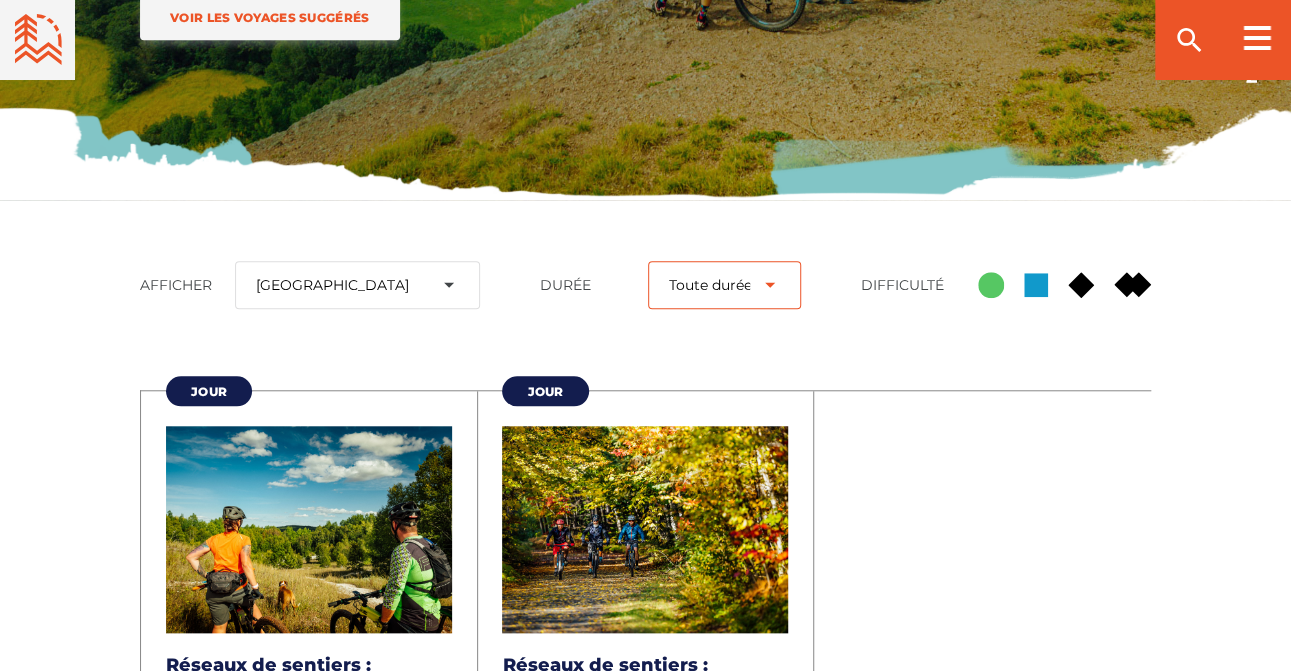 select on "37" 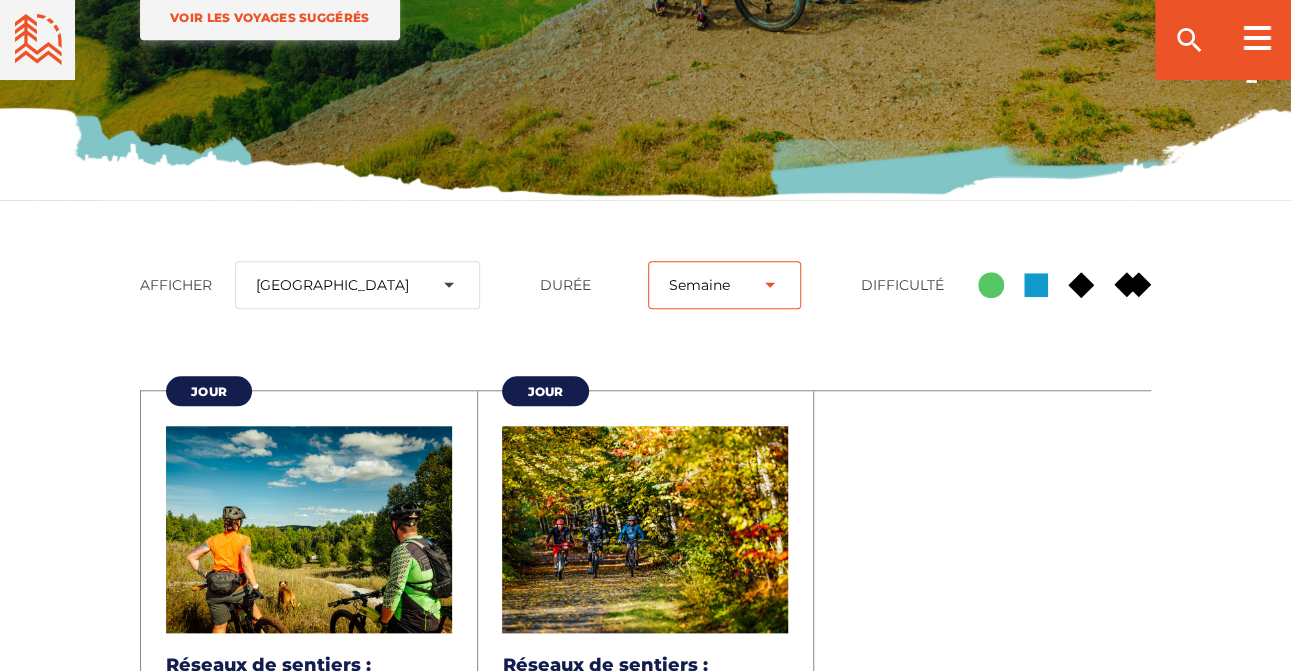 click on "Toute durée
Jour
Plusieurs jours
Semaine" at bounding box center [724, 285] 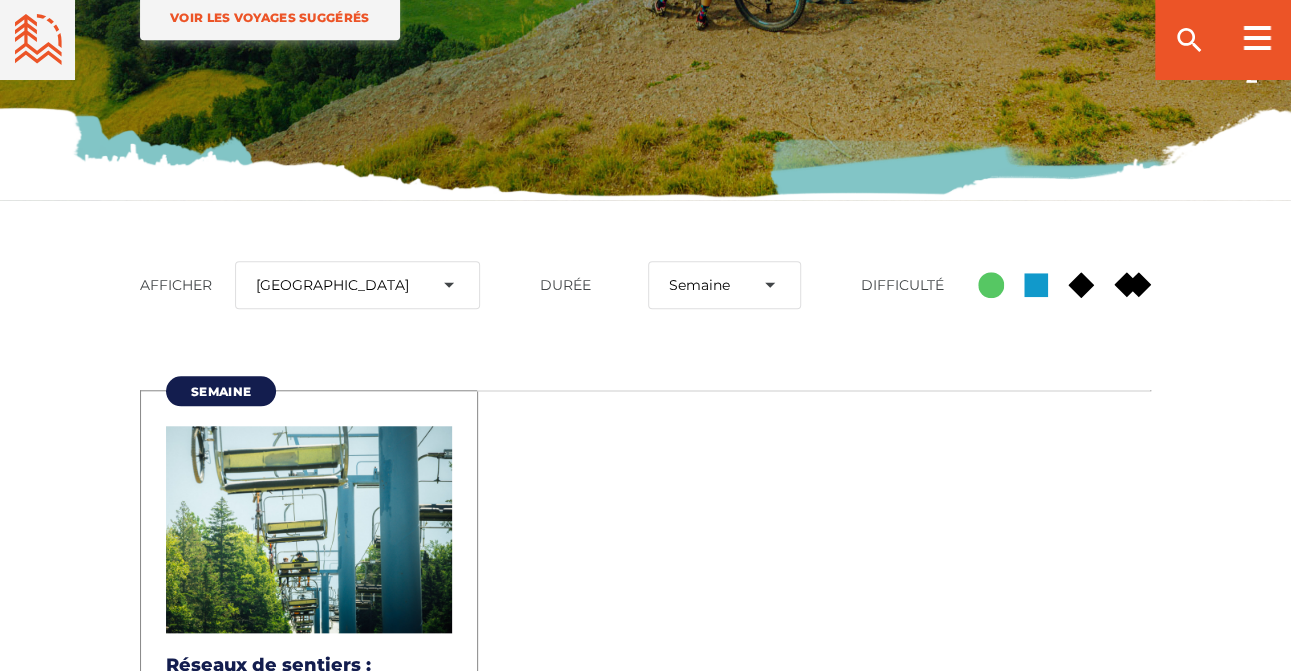 click 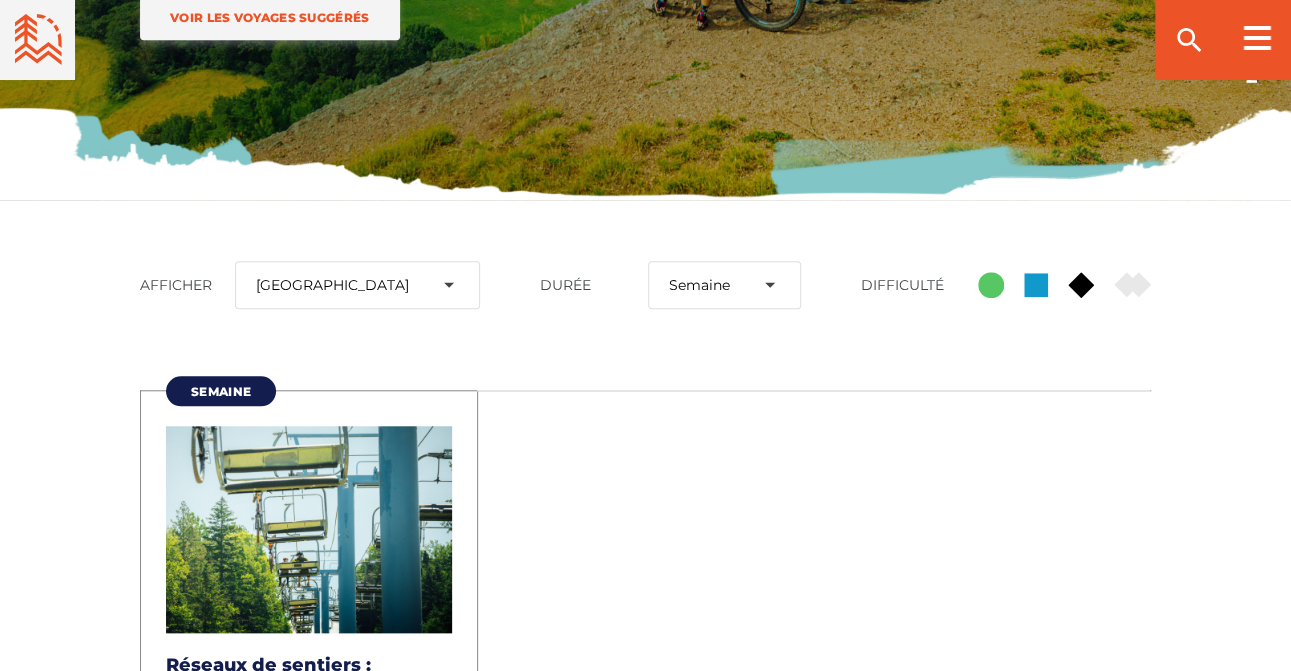 click 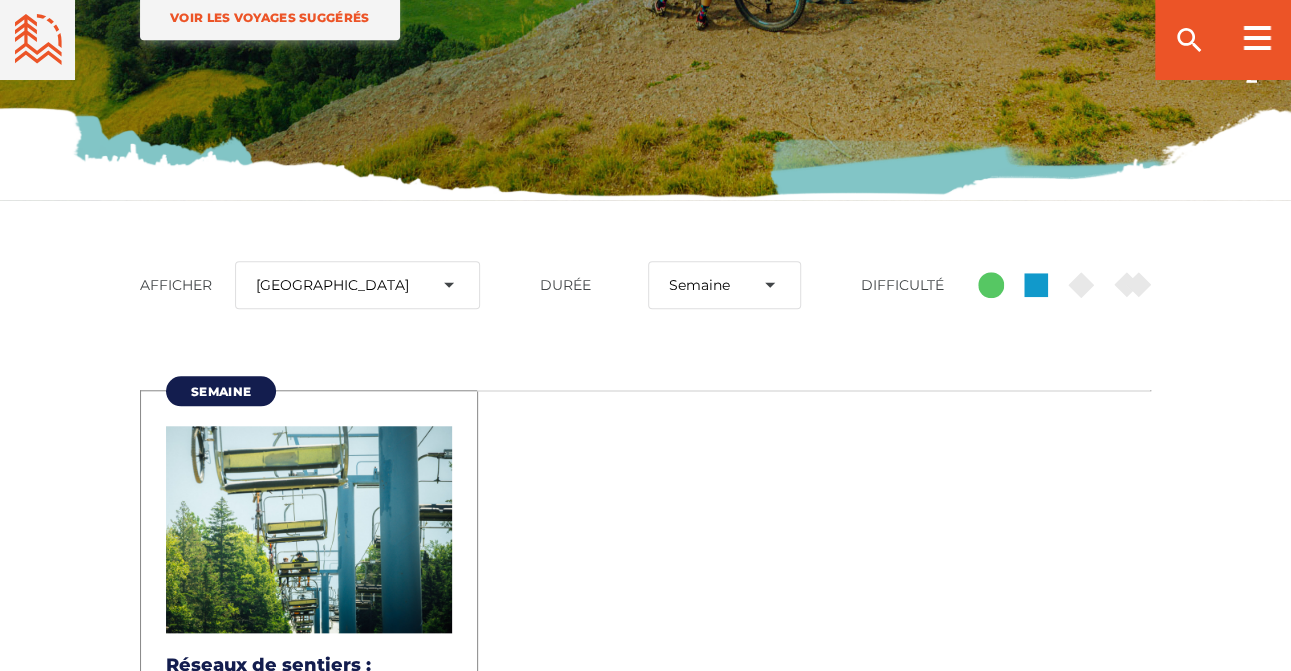 scroll, scrollTop: 700, scrollLeft: 0, axis: vertical 